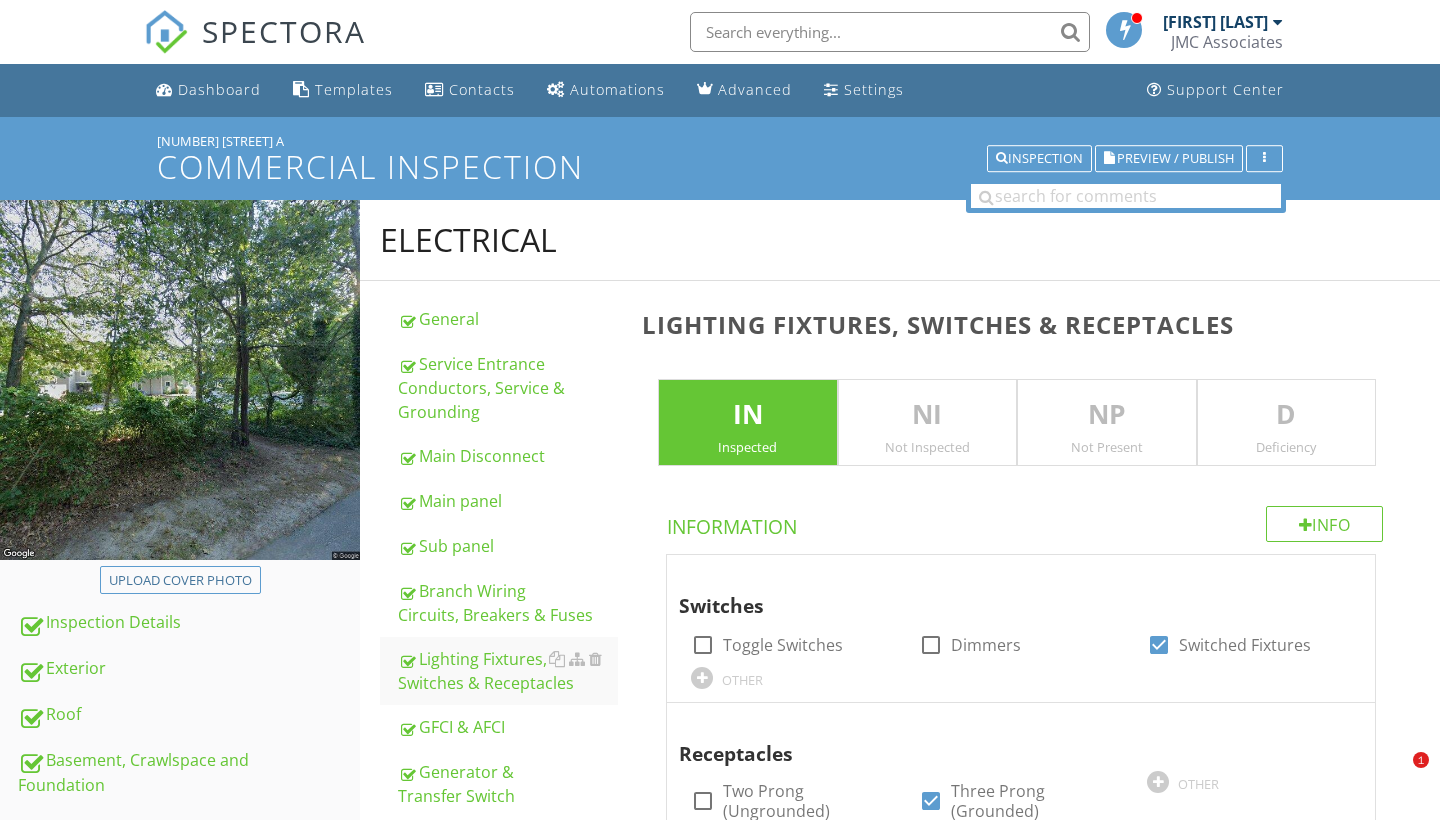 scroll, scrollTop: 0, scrollLeft: 0, axis: both 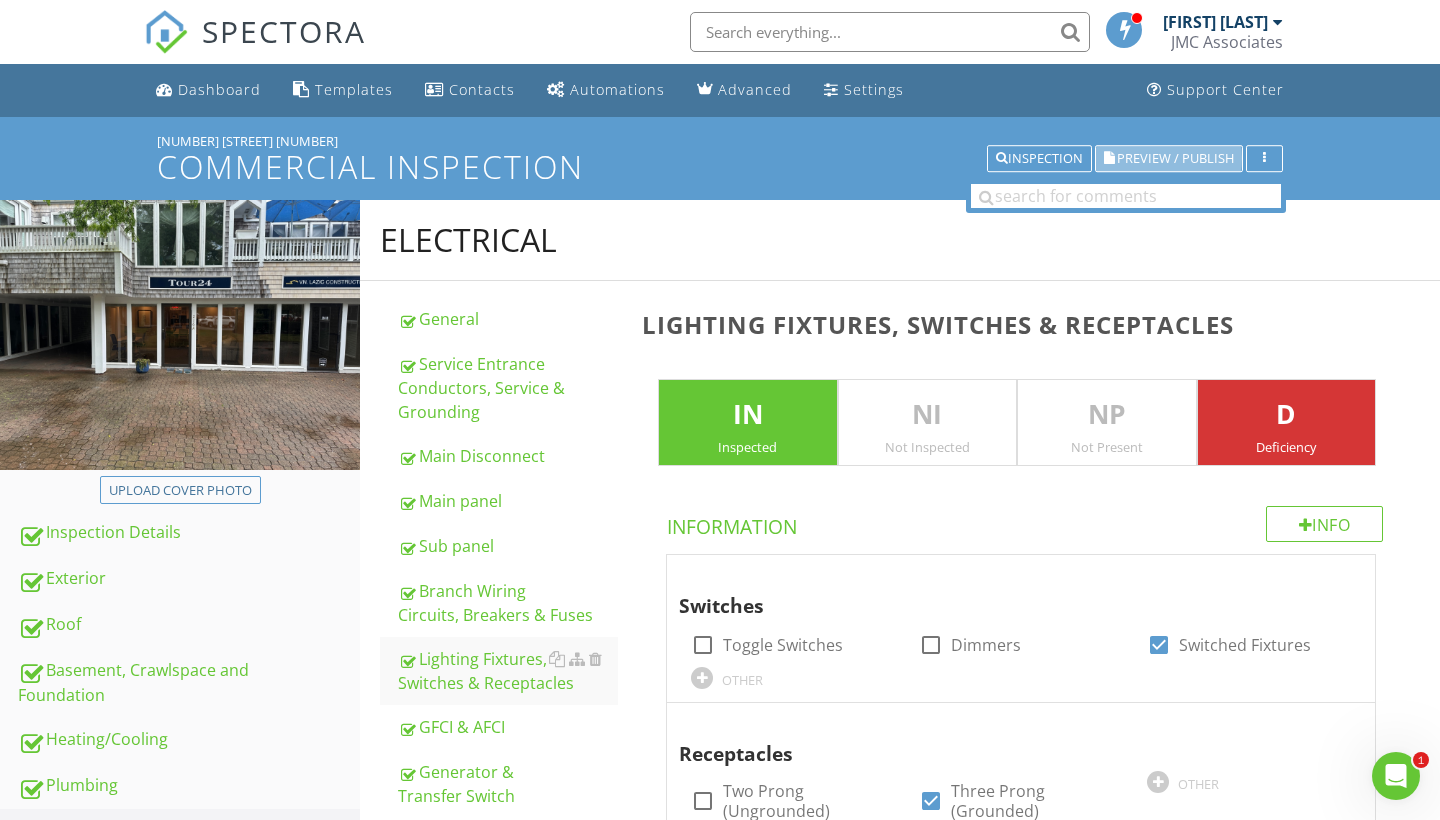 click on "Preview / Publish" at bounding box center (1175, 158) 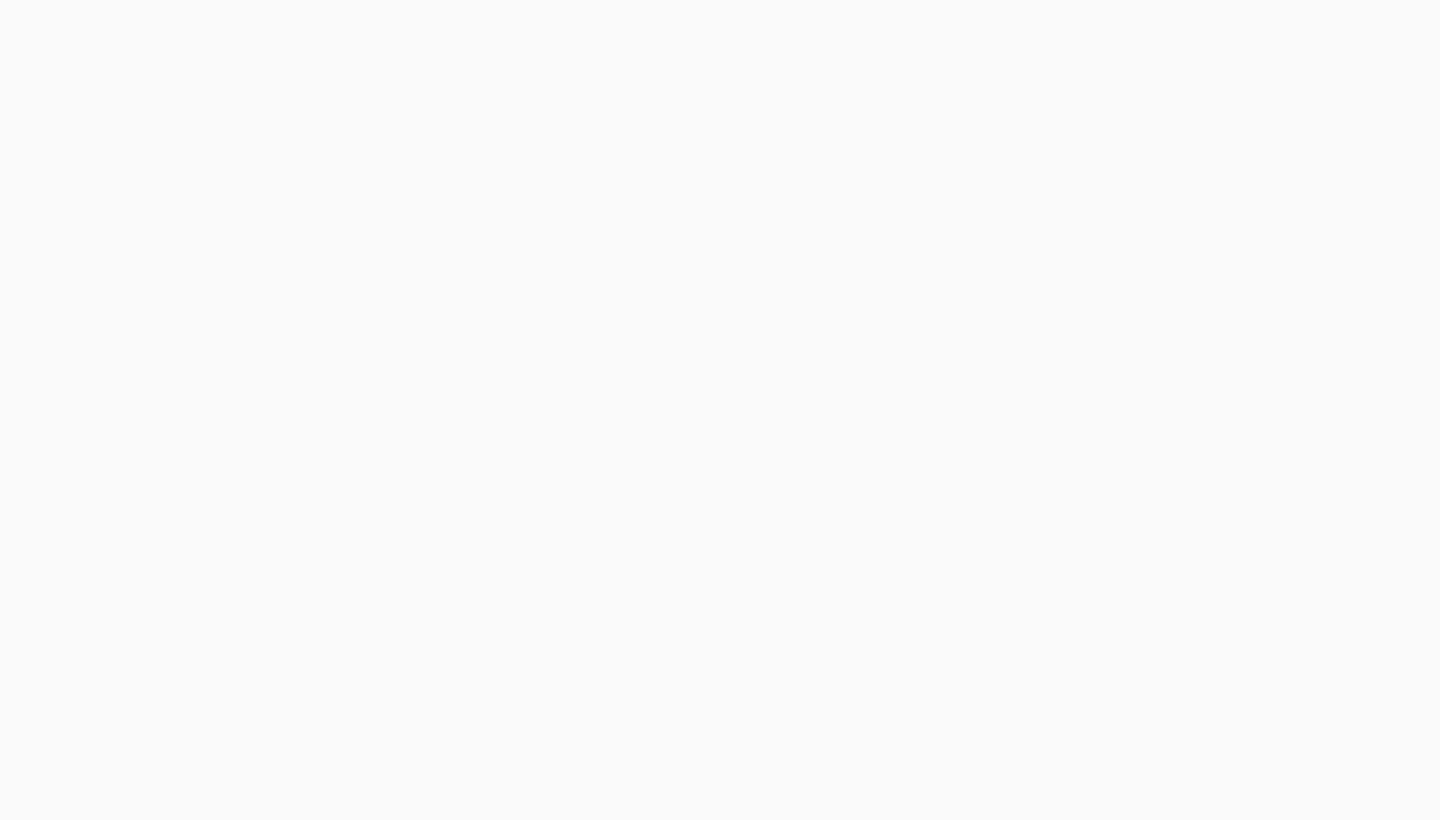 scroll, scrollTop: 0, scrollLeft: 0, axis: both 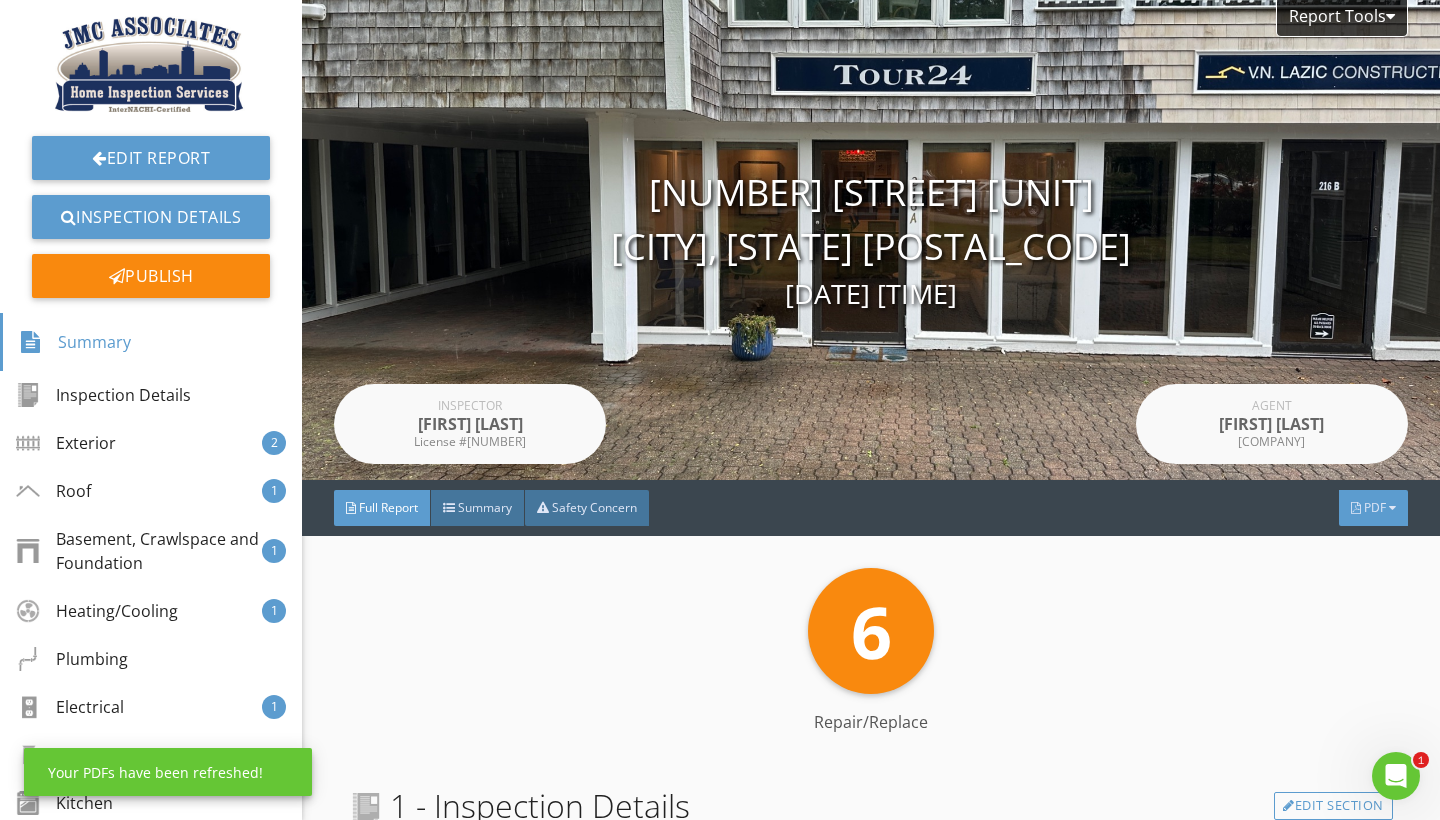 click on "PDF" at bounding box center (1375, 507) 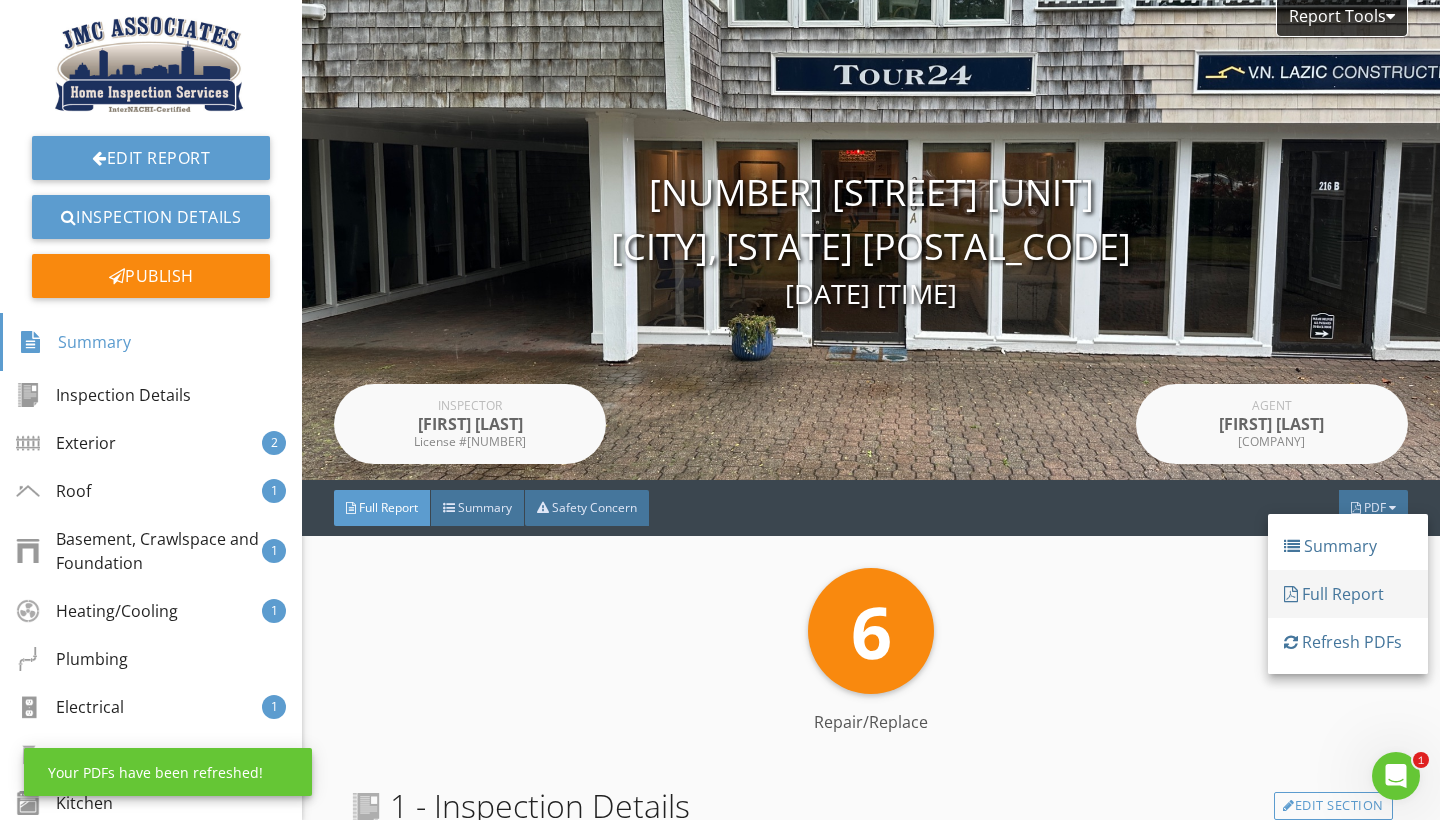 click on "Full Report" at bounding box center (1348, 594) 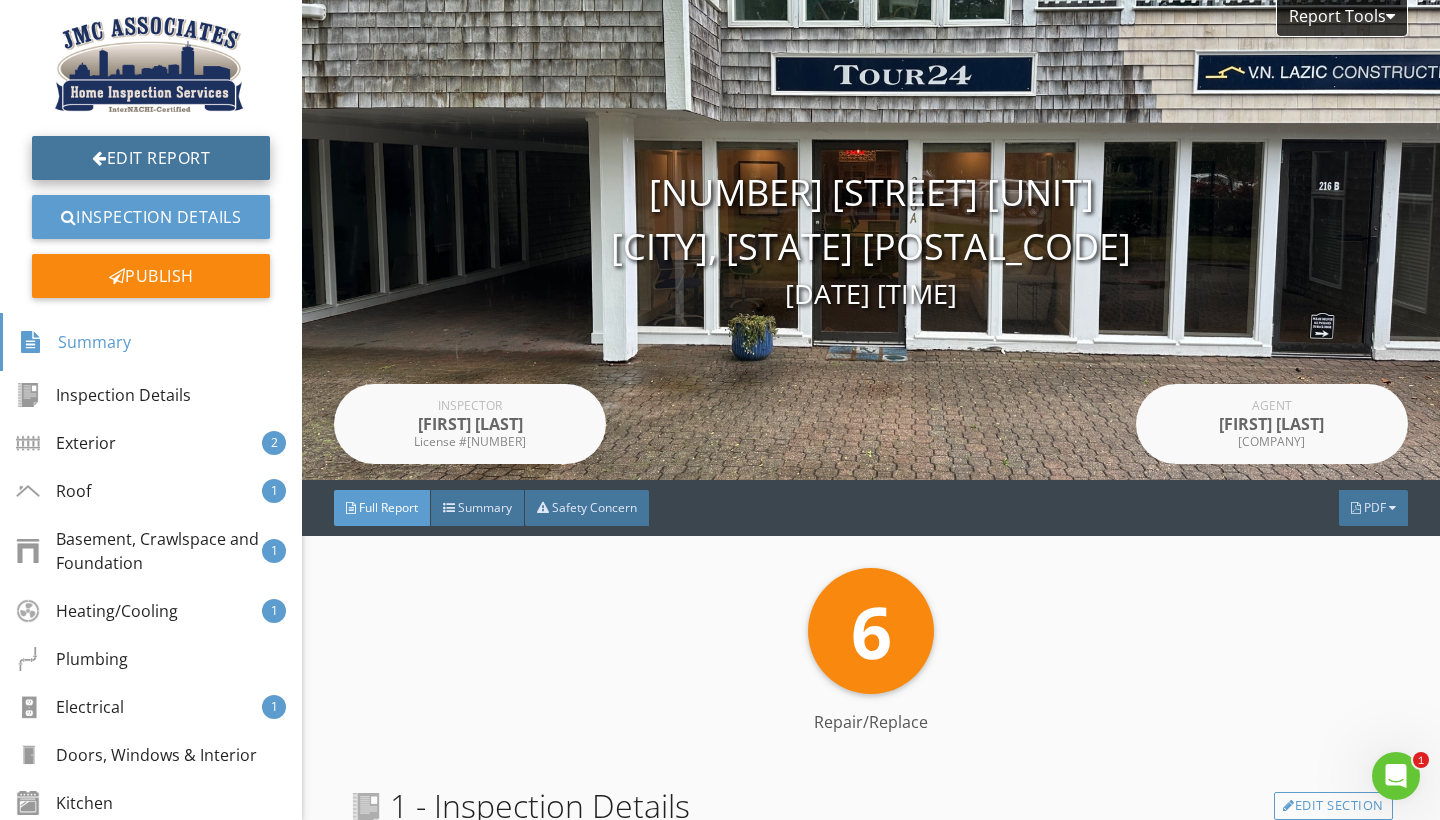 click on "Edit Report" at bounding box center (151, 158) 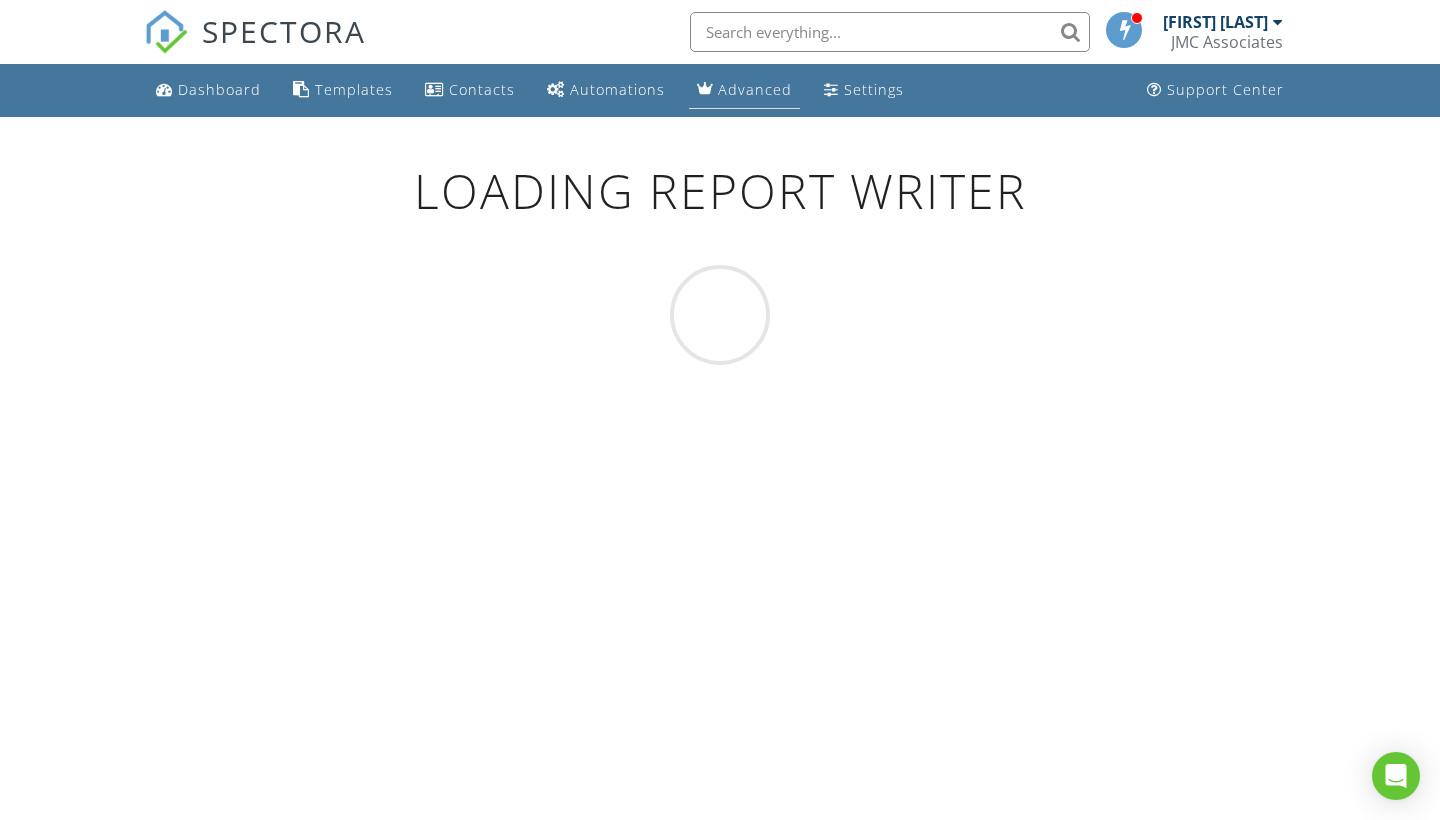 scroll, scrollTop: 0, scrollLeft: 0, axis: both 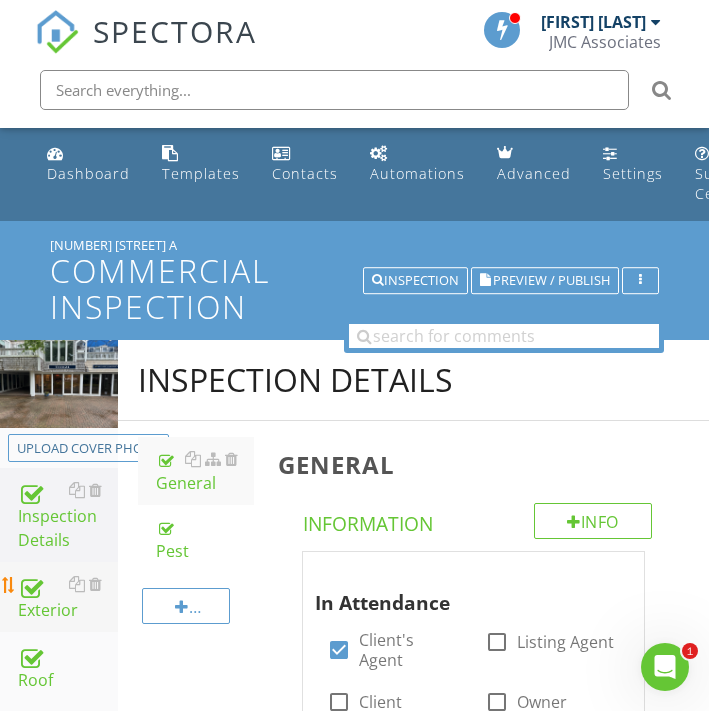click on "Exterior" at bounding box center [68, 597] 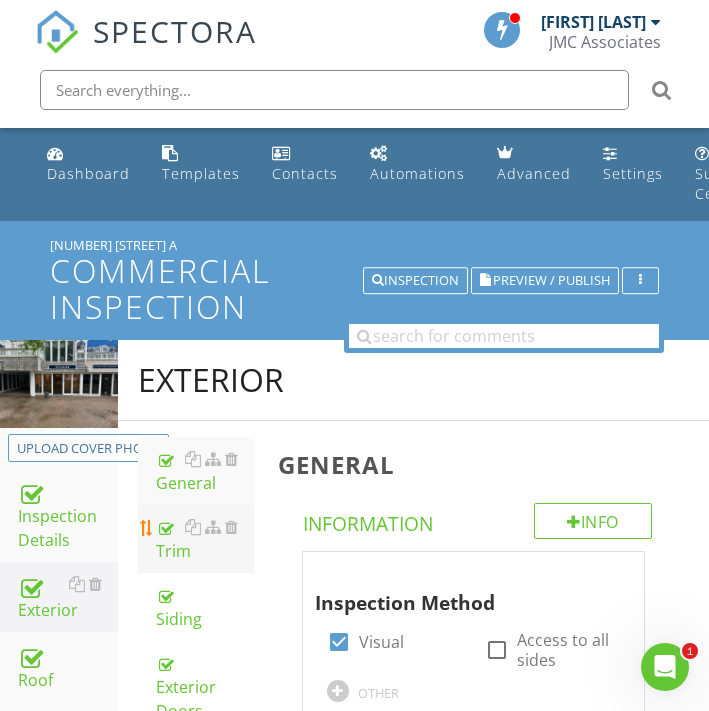 click on "Trim" at bounding box center (205, 539) 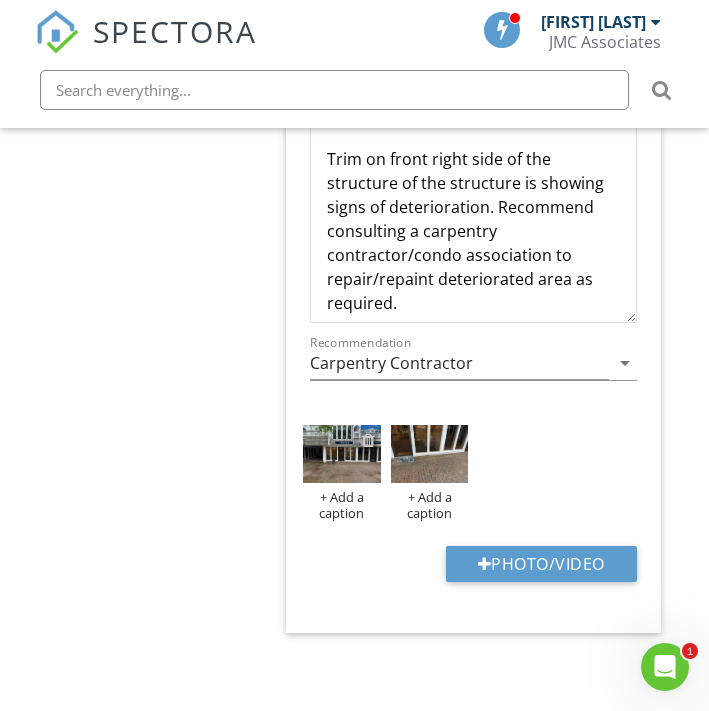 scroll, scrollTop: 2049, scrollLeft: 0, axis: vertical 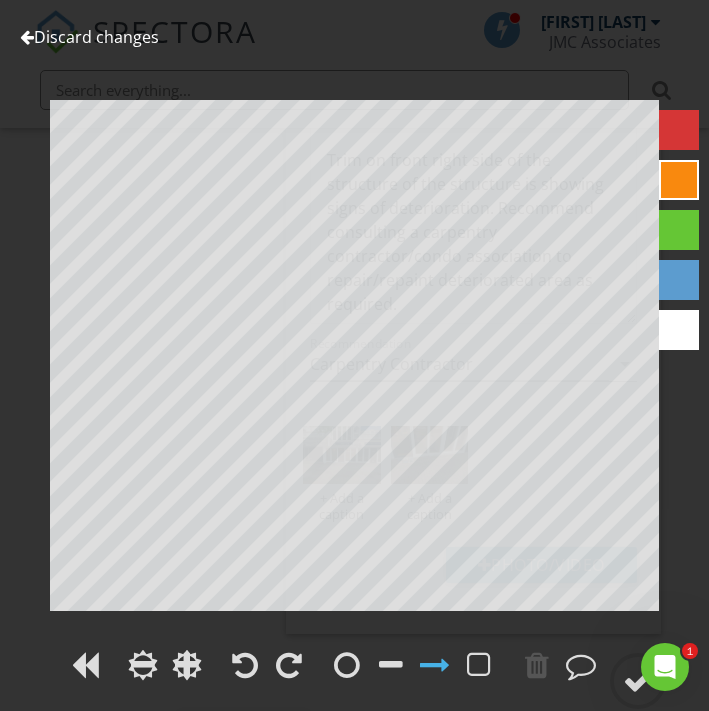 click at bounding box center (679, 130) 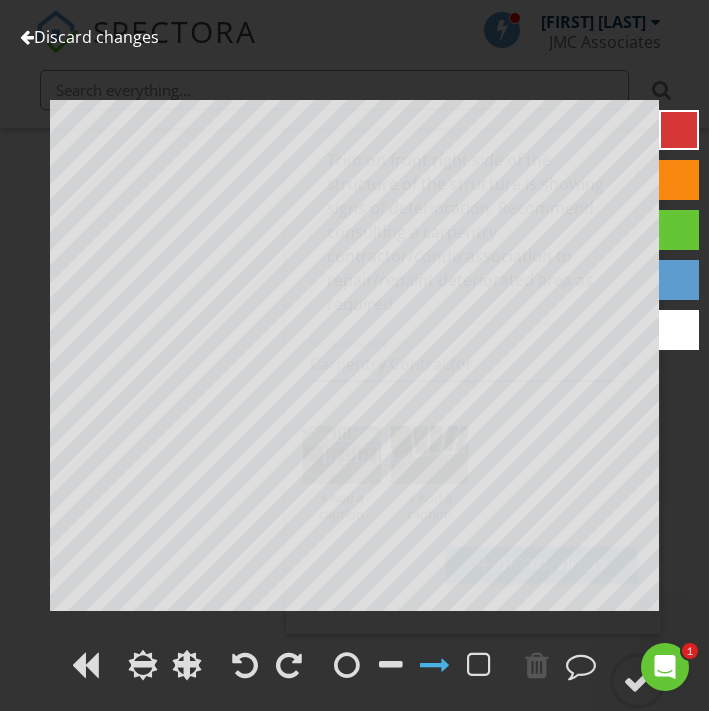 click at bounding box center (679, 180) 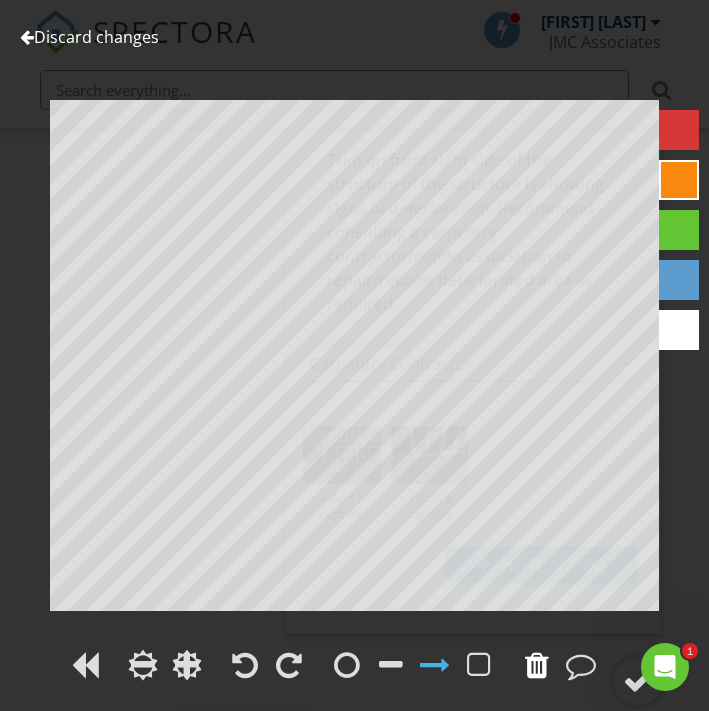 click at bounding box center (537, 665) 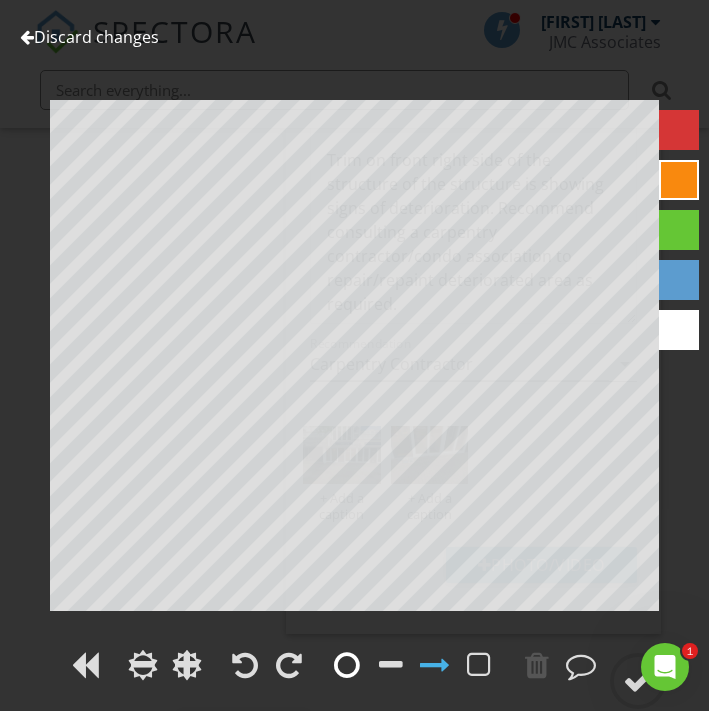 click at bounding box center (347, 665) 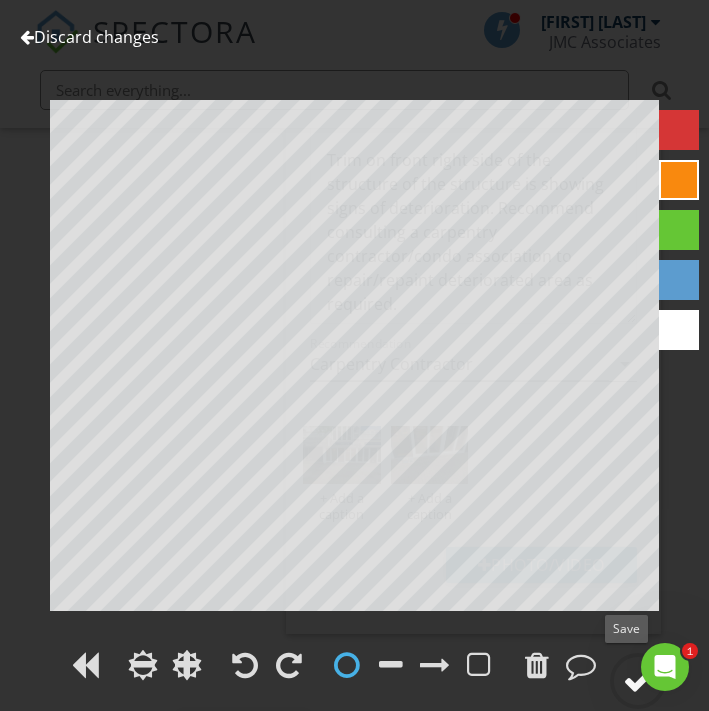 click at bounding box center (638, 681) 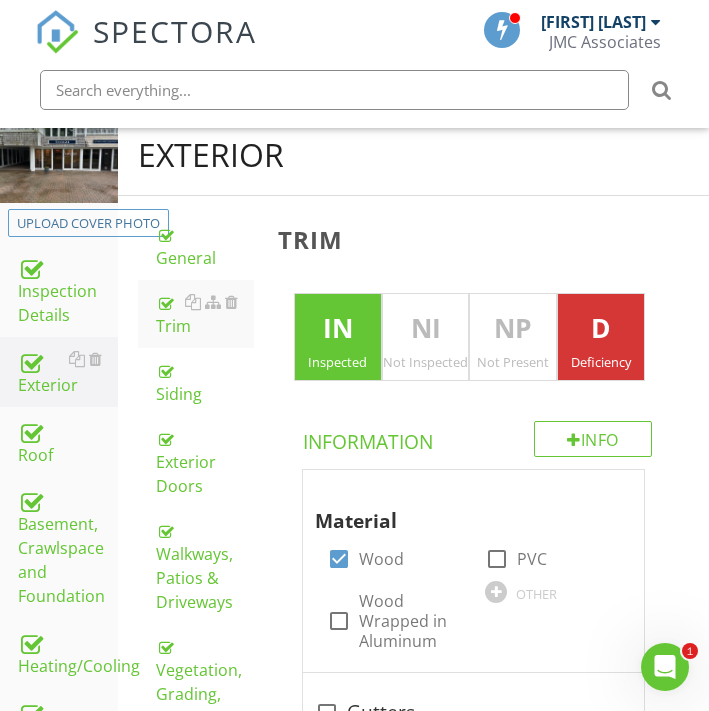 scroll, scrollTop: 189, scrollLeft: 0, axis: vertical 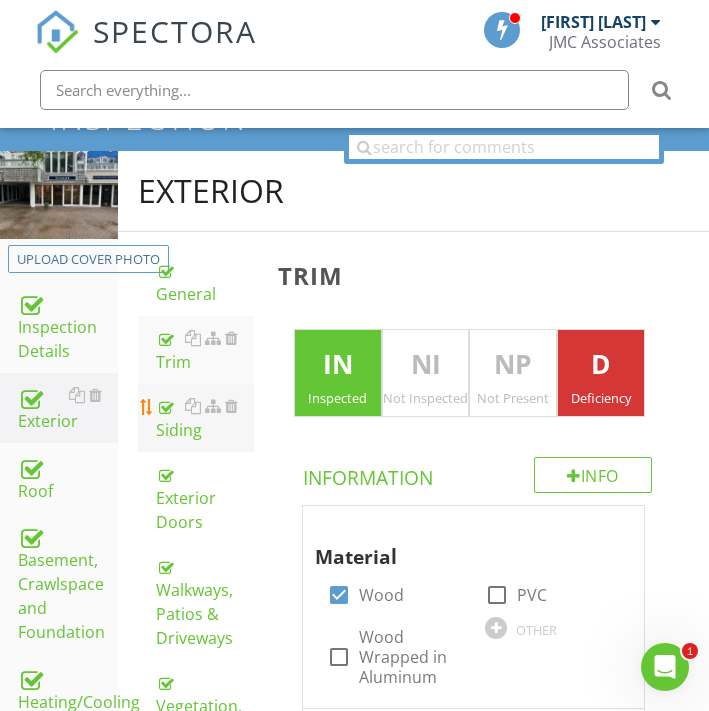 click on "Siding" at bounding box center (205, 418) 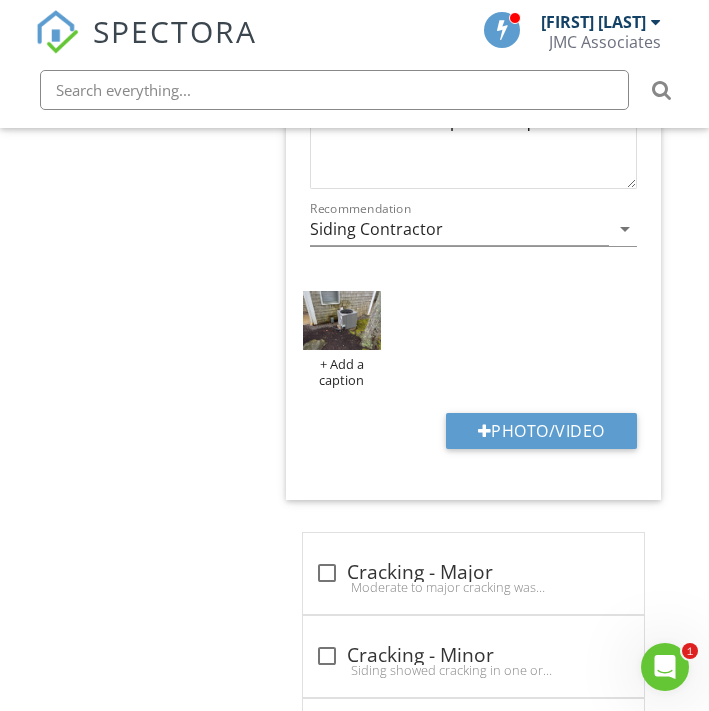 scroll, scrollTop: 1524, scrollLeft: 0, axis: vertical 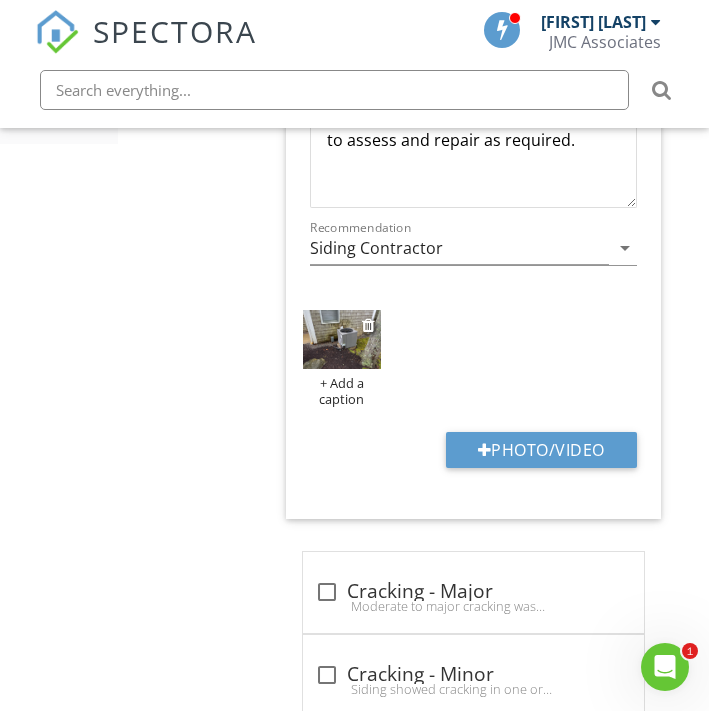 click at bounding box center (342, 339) 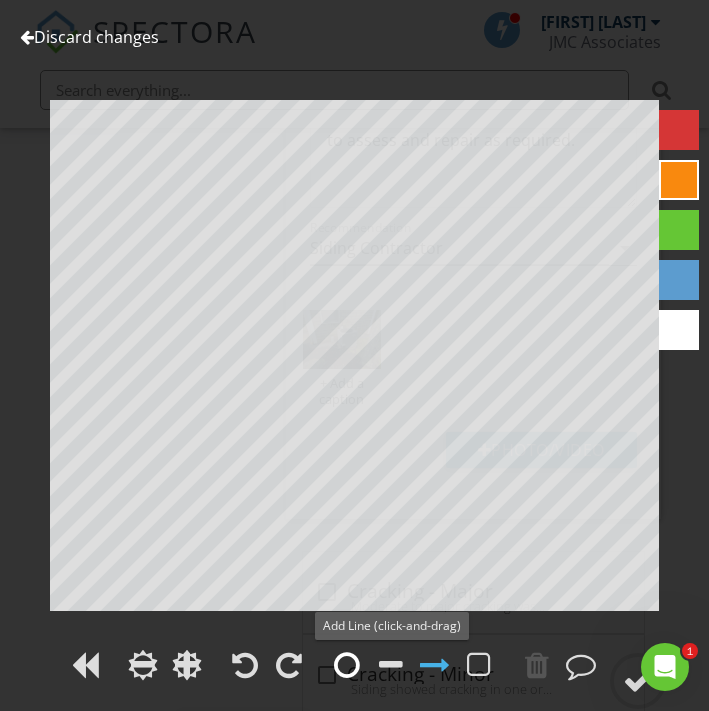 click at bounding box center [347, 665] 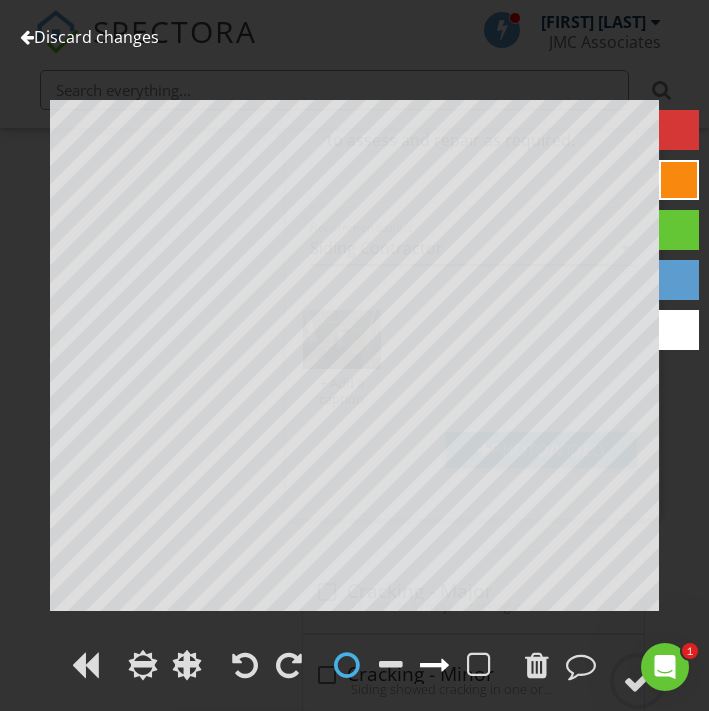 click at bounding box center (435, 665) 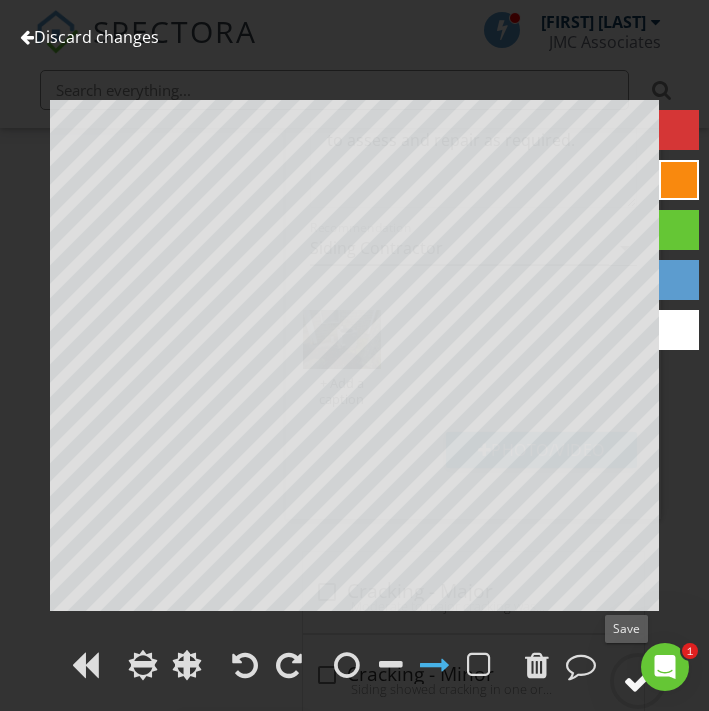 click at bounding box center (638, 681) 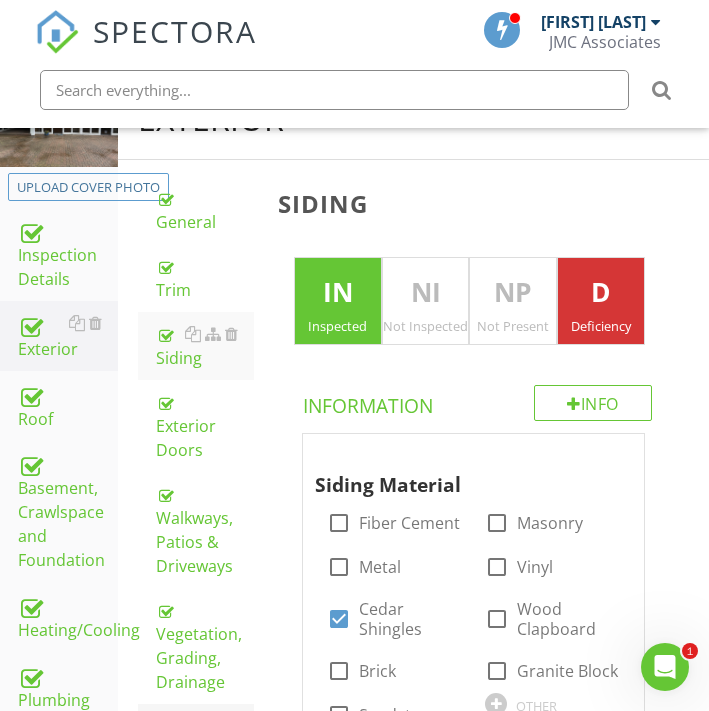 scroll, scrollTop: 208, scrollLeft: 0, axis: vertical 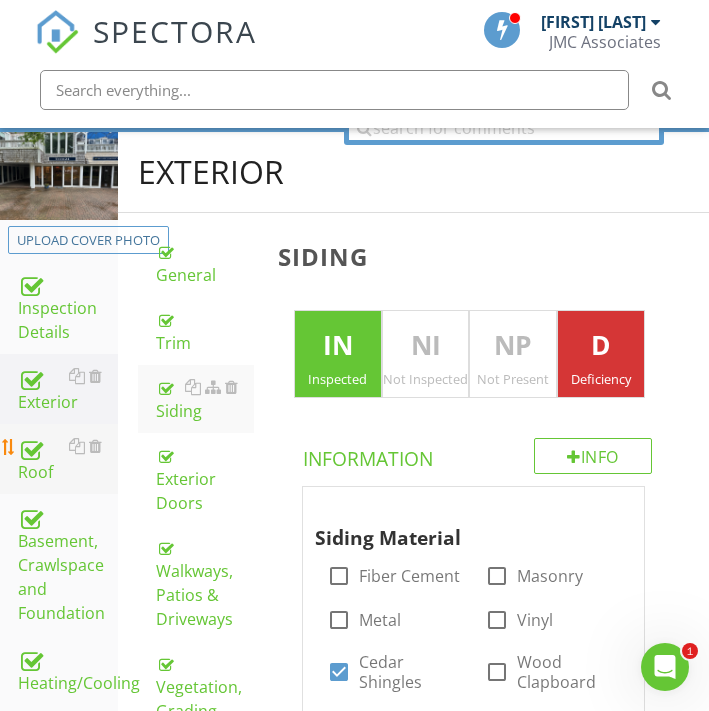 click on "Roof" at bounding box center [68, 459] 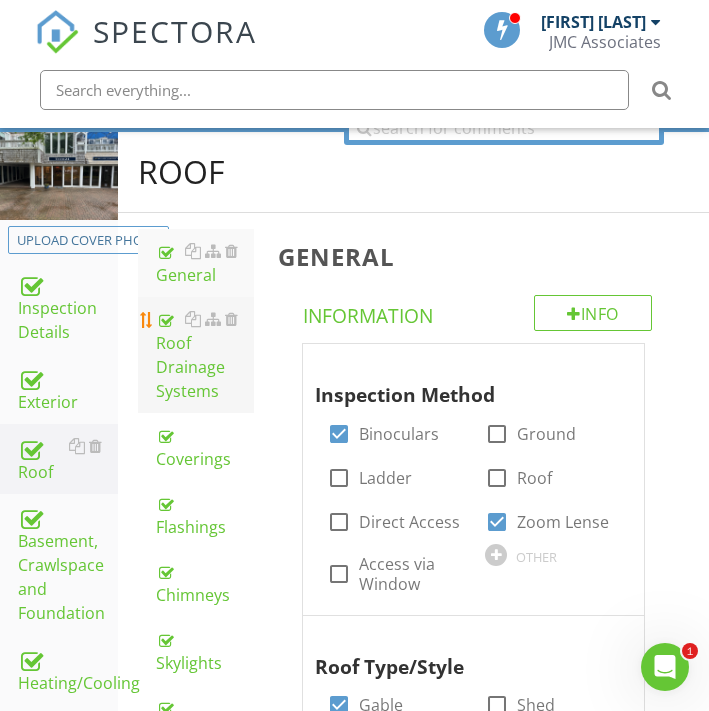 click on "Roof Drainage Systems" at bounding box center [205, 355] 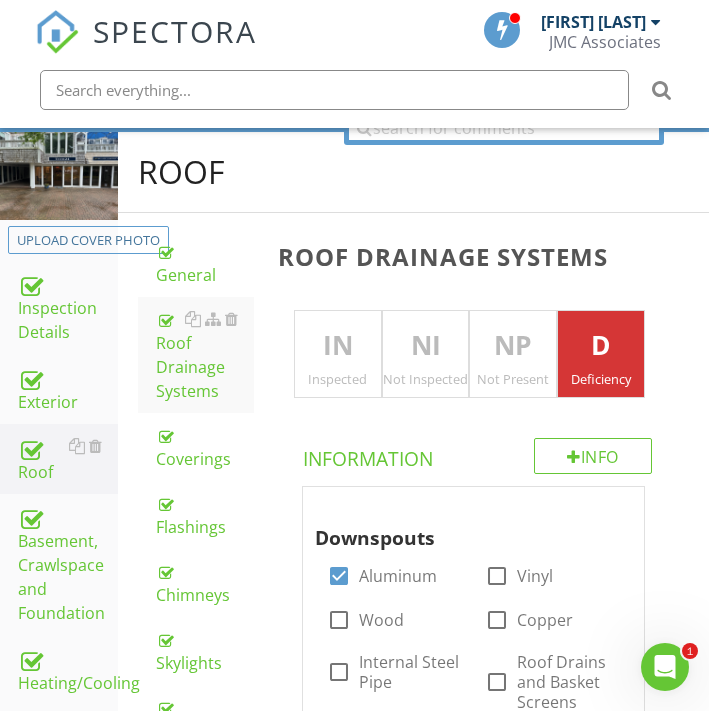 click on "IN" at bounding box center (338, 346) 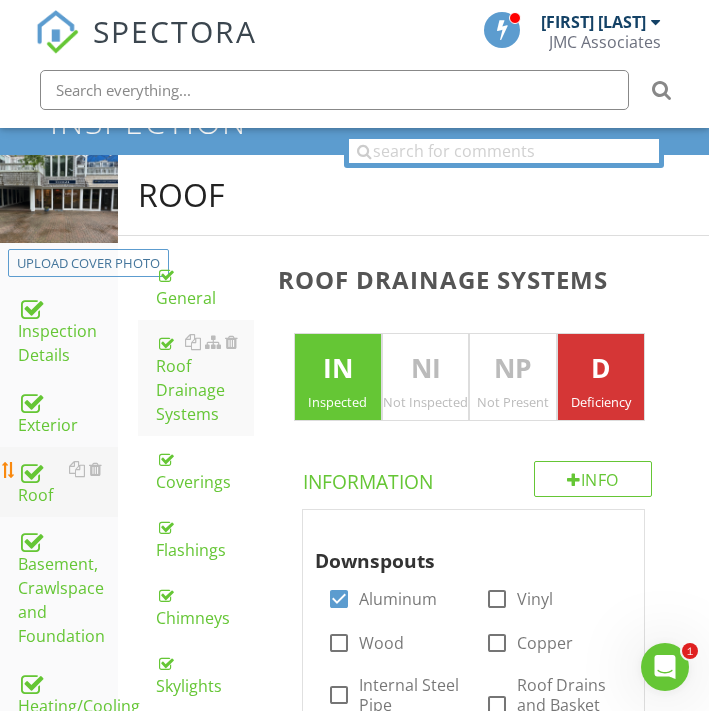 scroll, scrollTop: 173, scrollLeft: 0, axis: vertical 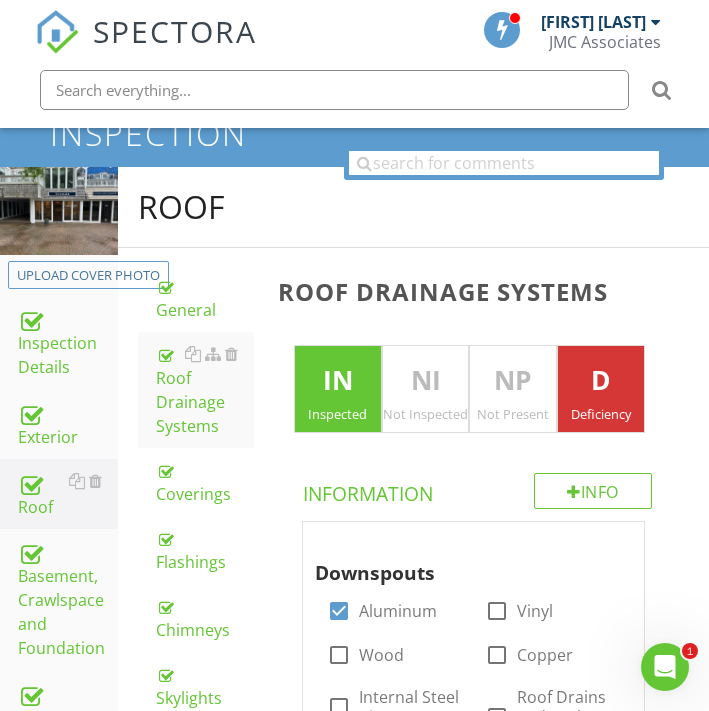 click on "D" at bounding box center [601, 381] 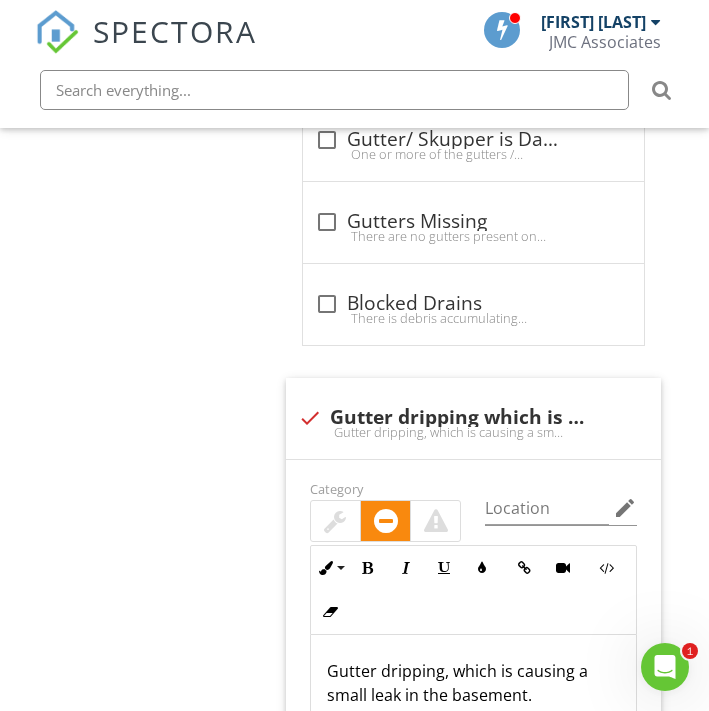 scroll, scrollTop: 2068, scrollLeft: 0, axis: vertical 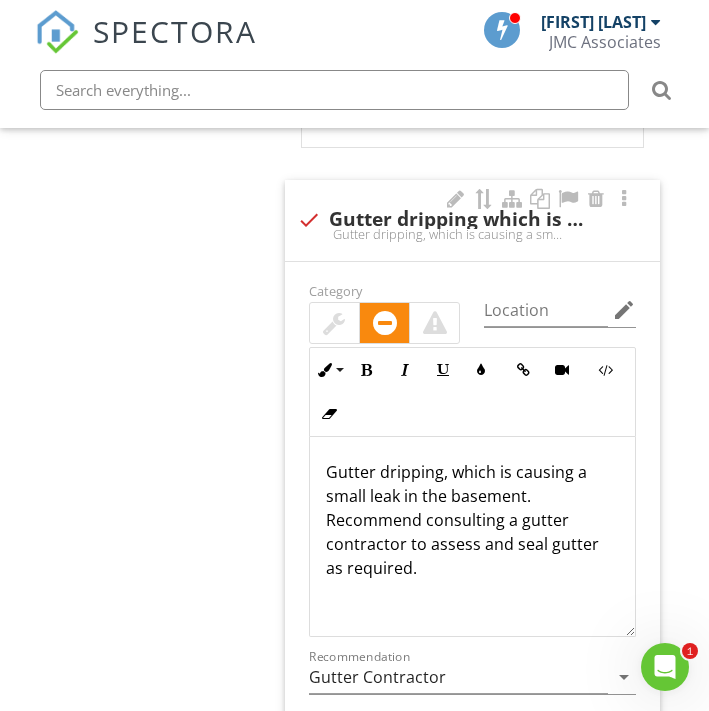 click at bounding box center (309, 220) 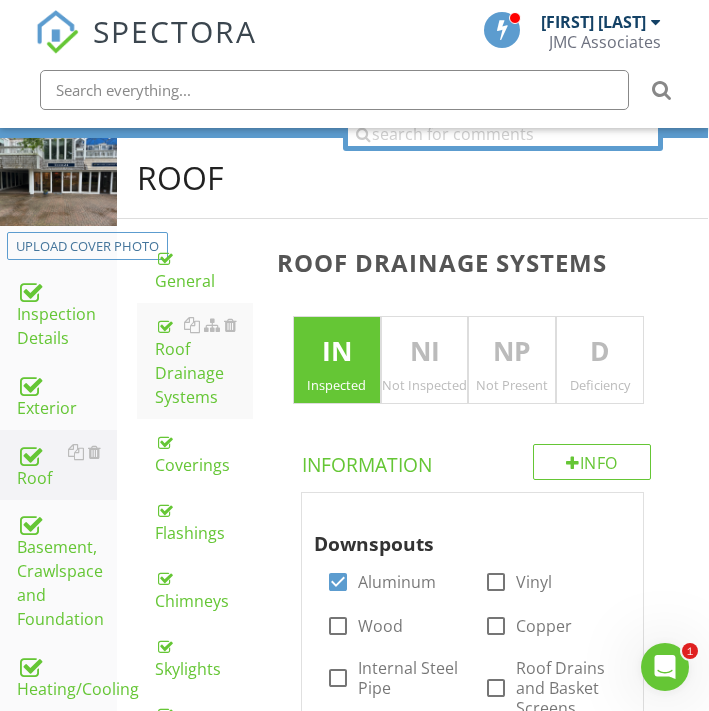 scroll, scrollTop: 203, scrollLeft: 1, axis: both 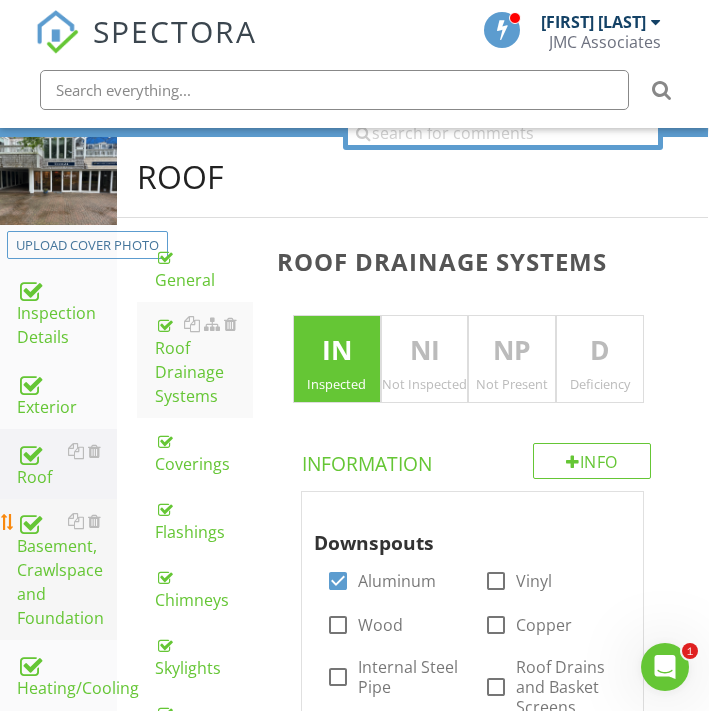 click on "Basement, Crawlspace and Foundation" at bounding box center [67, 570] 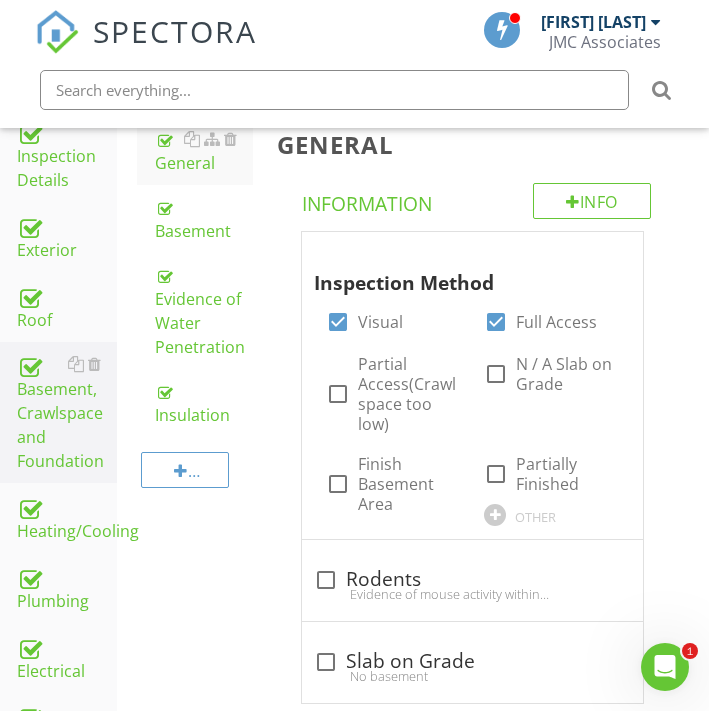scroll, scrollTop: 361, scrollLeft: 1, axis: both 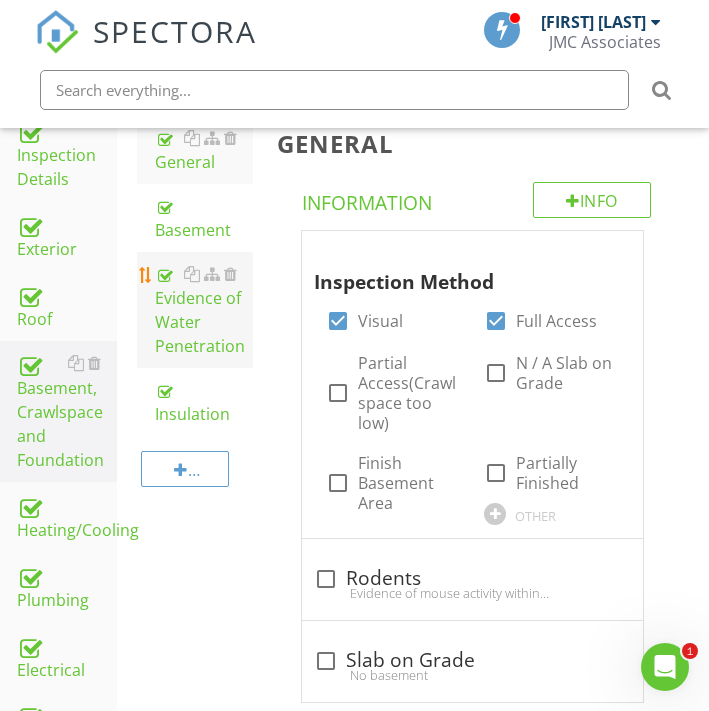 click on "Evidence of Water Penetration" at bounding box center (204, 310) 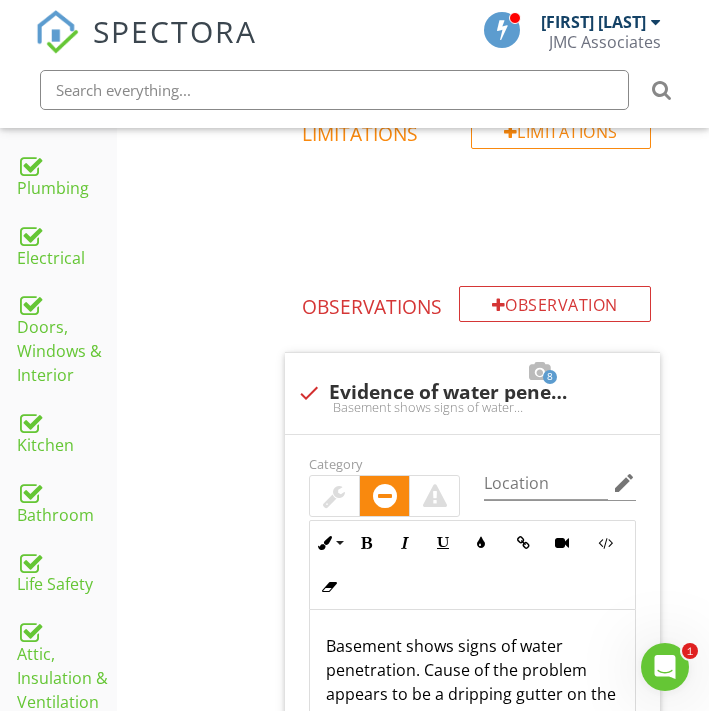 scroll, scrollTop: 785, scrollLeft: 1, axis: both 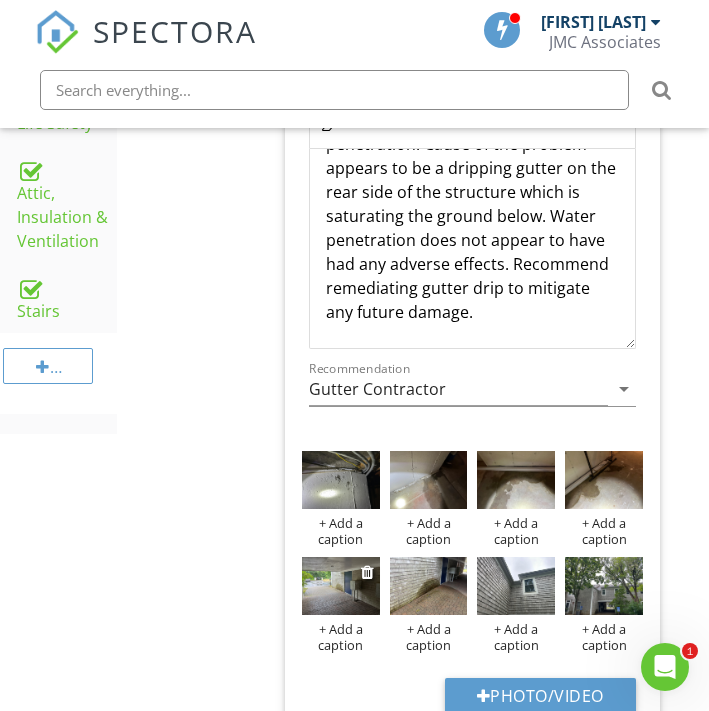 click at bounding box center (341, 586) 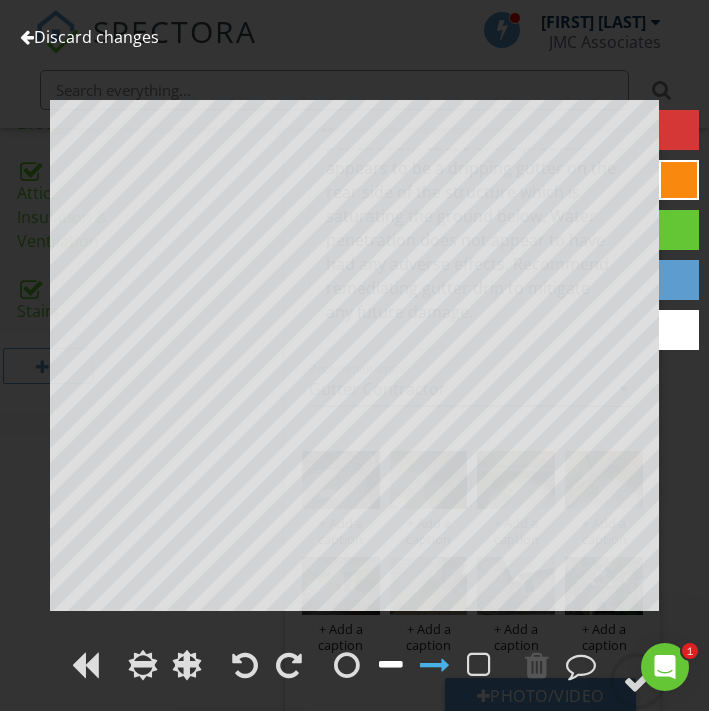 click at bounding box center (391, 665) 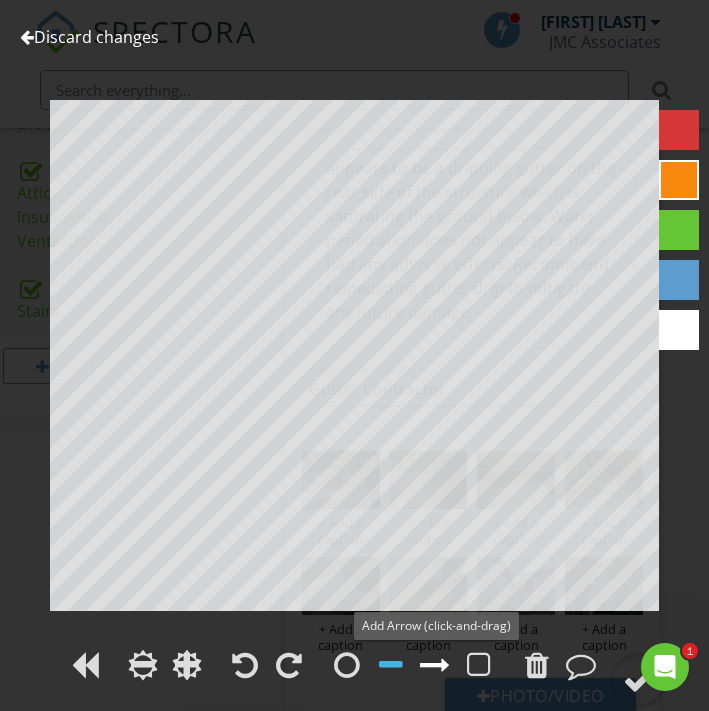 click at bounding box center [435, 665] 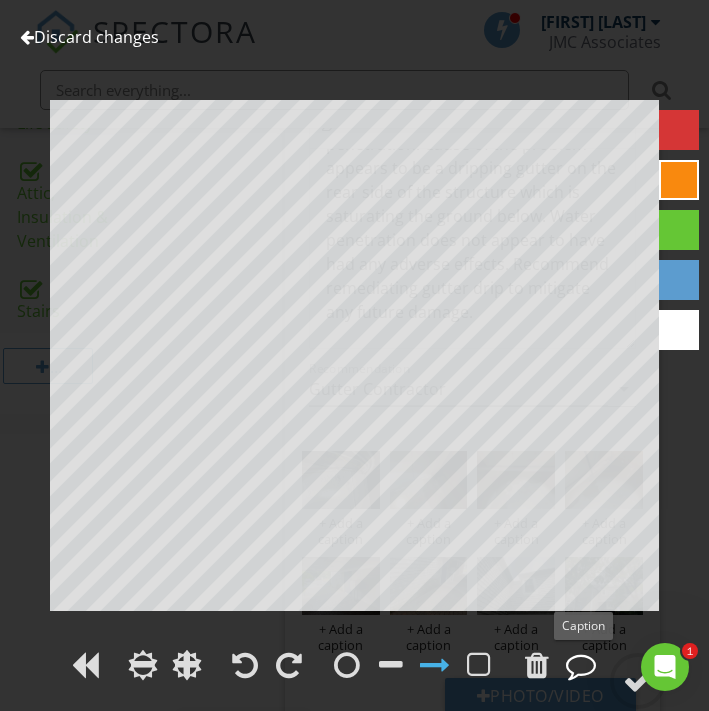 click at bounding box center (581, 665) 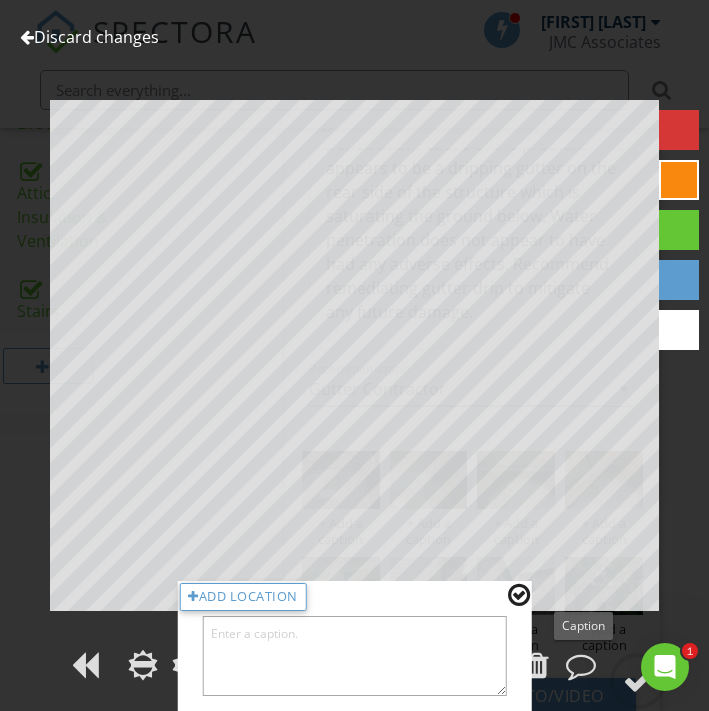 click at bounding box center [354, 656] 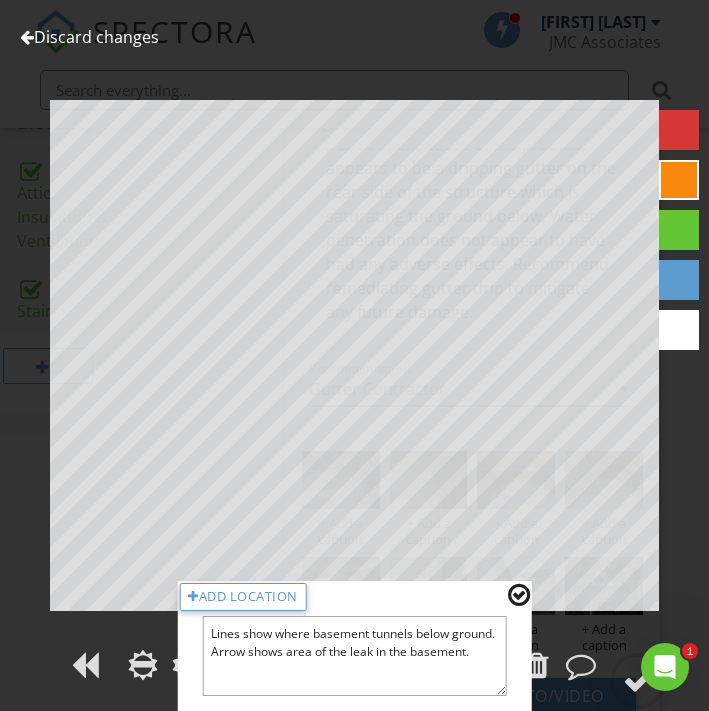 type on "Lines show where basement tunnels below ground. Arrow shows area of the leak in the basement." 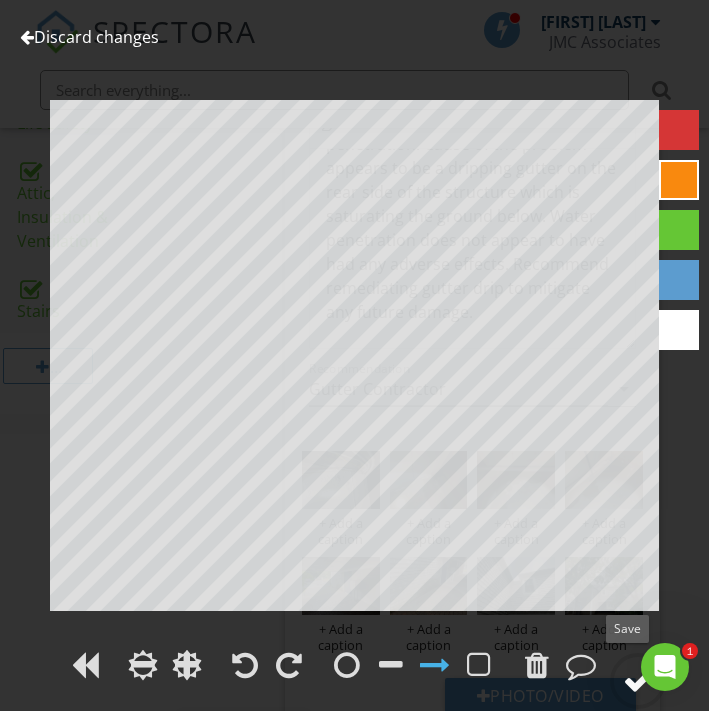 click at bounding box center (638, 681) 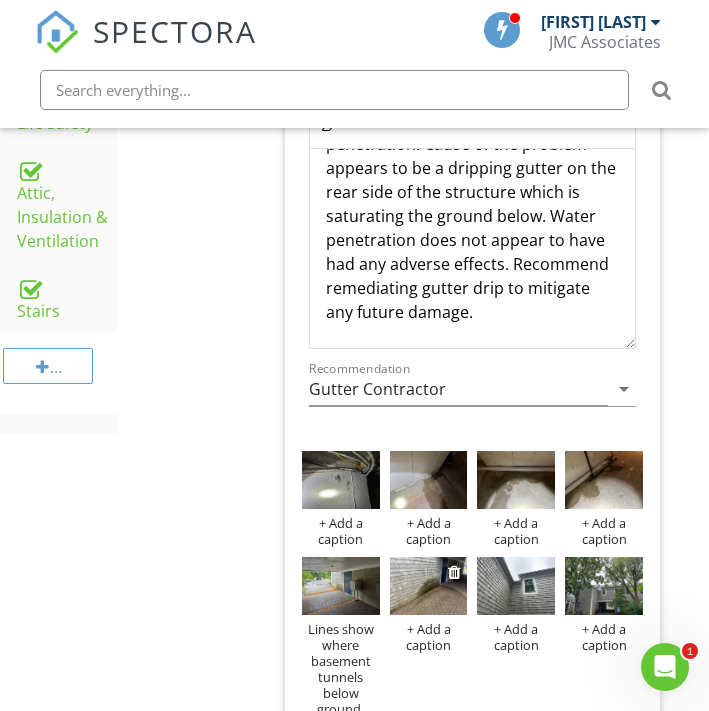 click at bounding box center (429, 586) 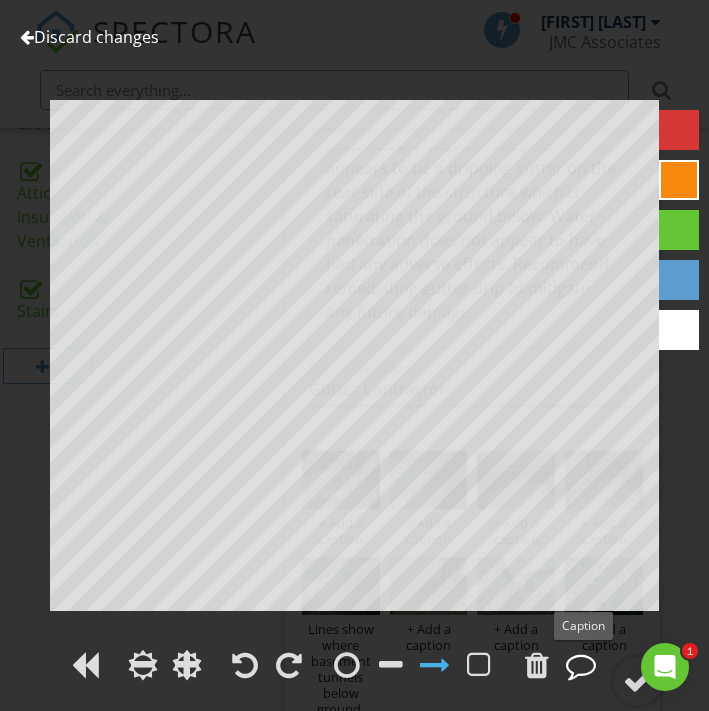 click at bounding box center [581, 665] 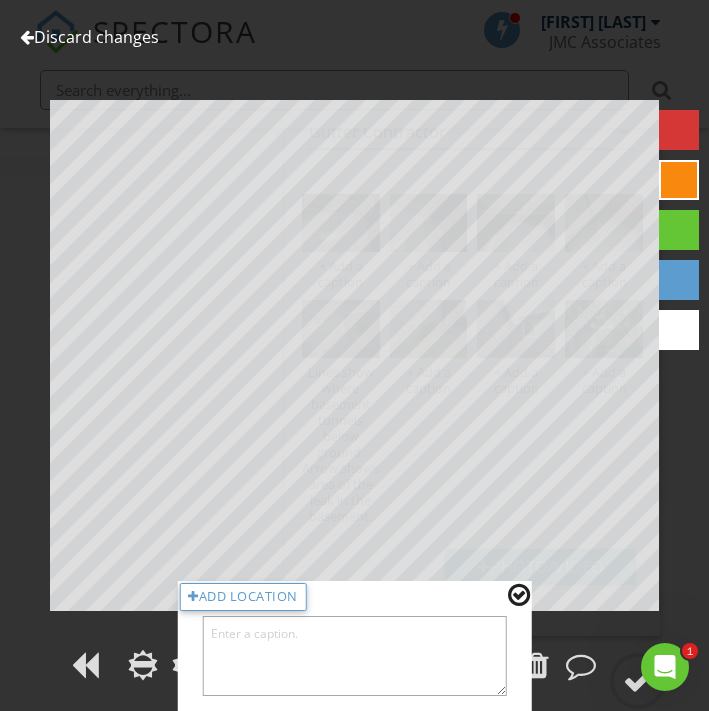 scroll, scrollTop: 1494, scrollLeft: 1, axis: both 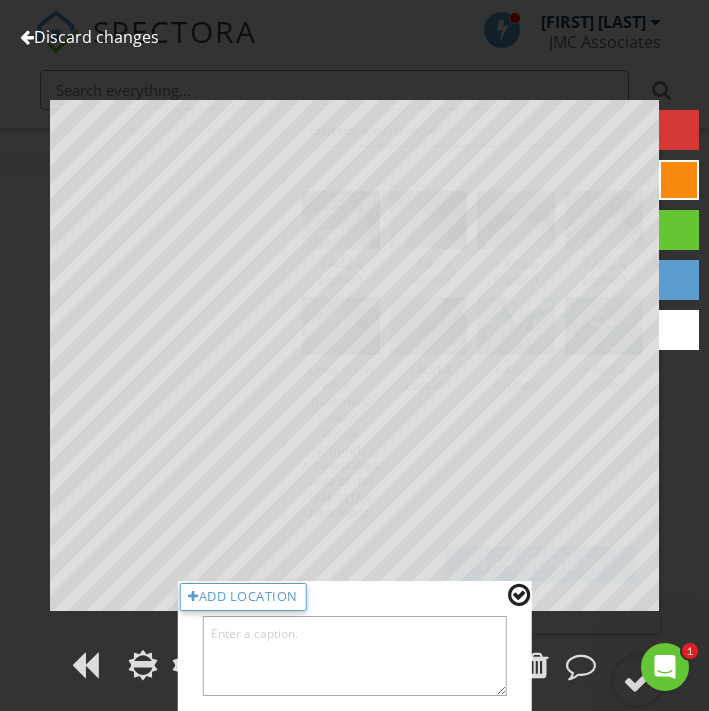 click at bounding box center (354, 656) 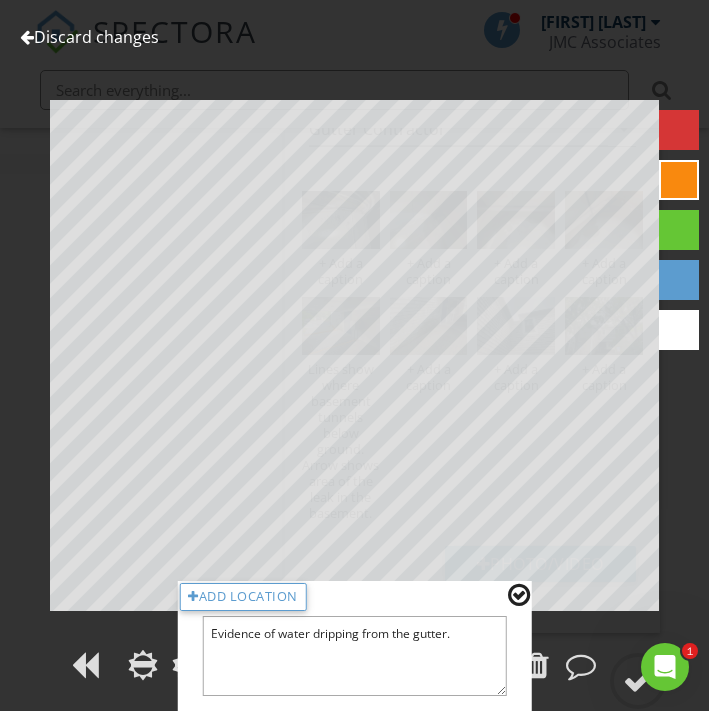 type on "Evidence of water dripping from the gutter." 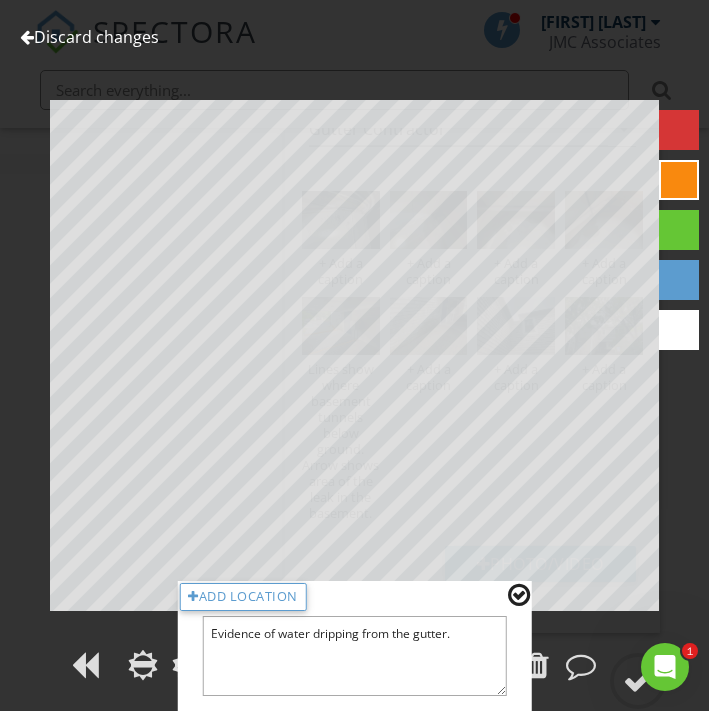 click at bounding box center [519, 595] 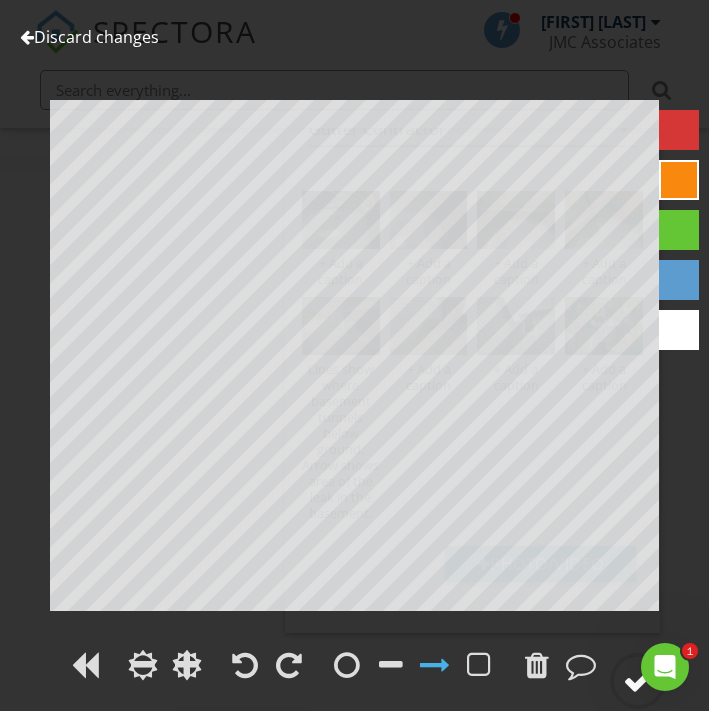 click 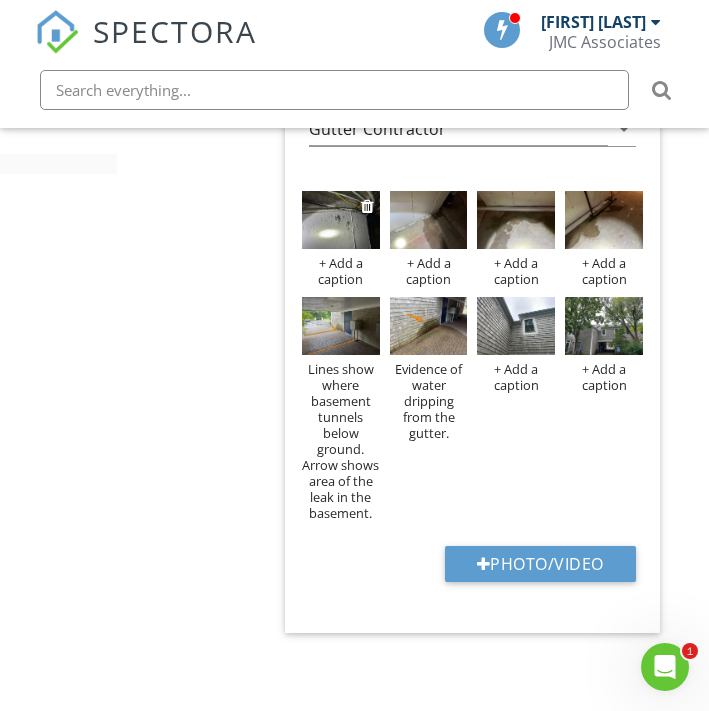 click at bounding box center [341, 220] 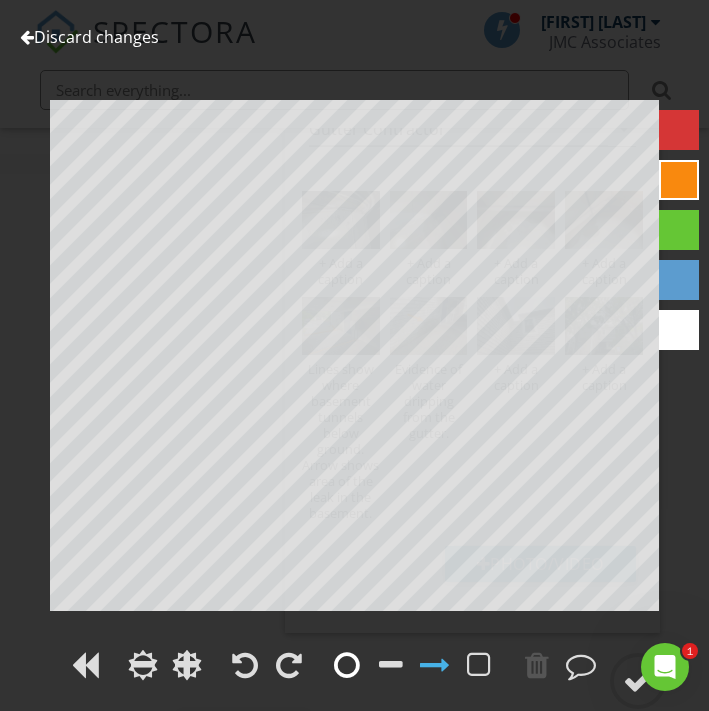 click at bounding box center [347, 665] 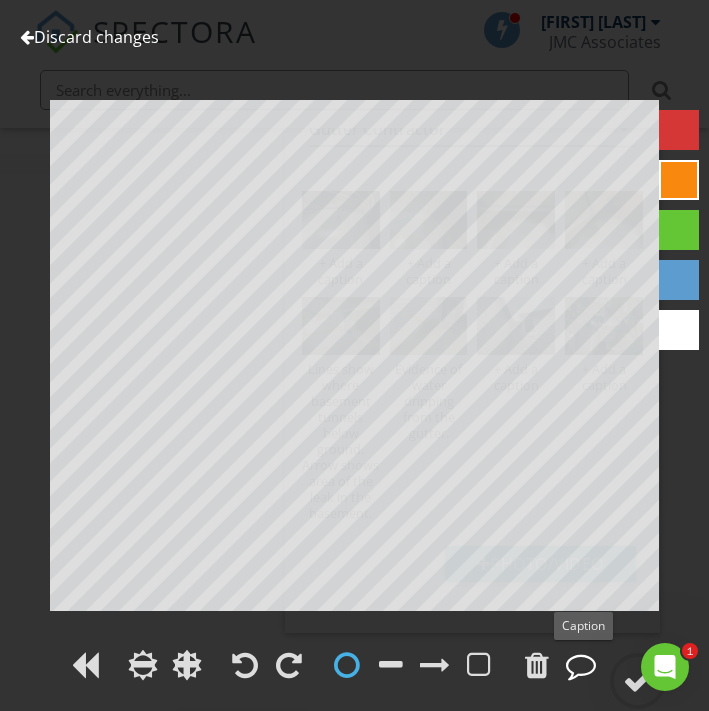 click at bounding box center [581, 665] 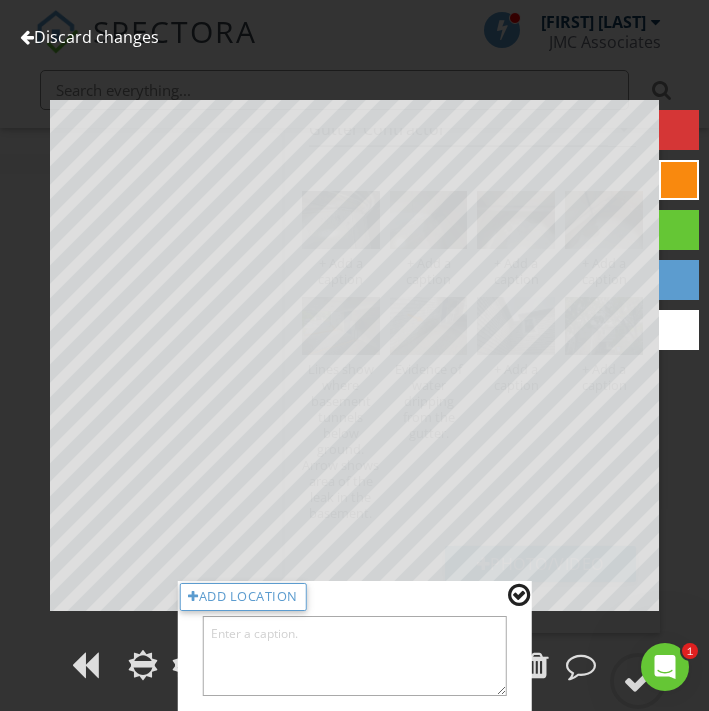 click at bounding box center (354, 656) 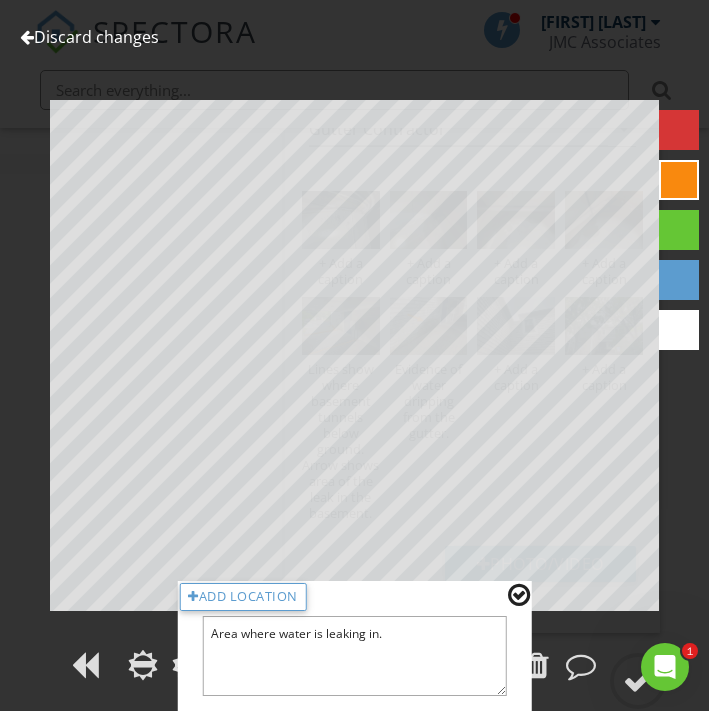 type on "Area where water is leaking in." 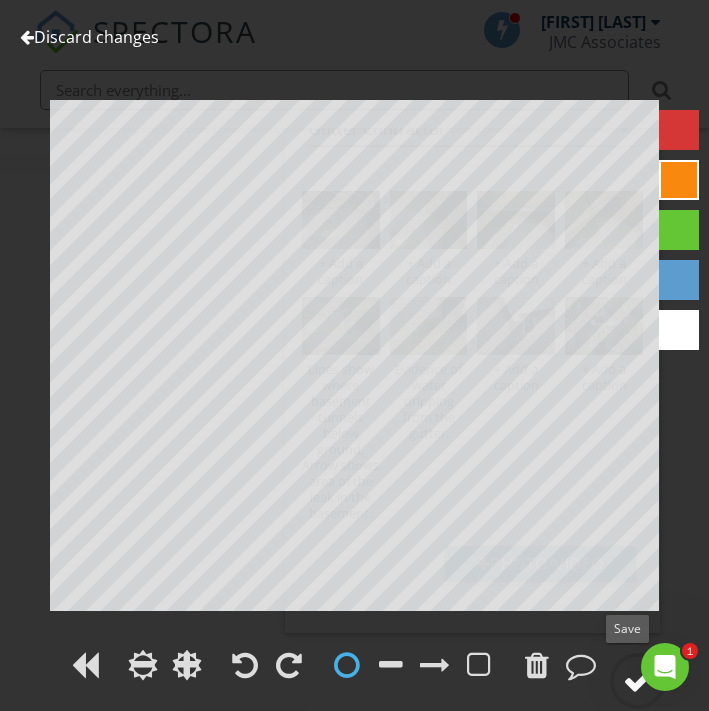 click at bounding box center (638, 681) 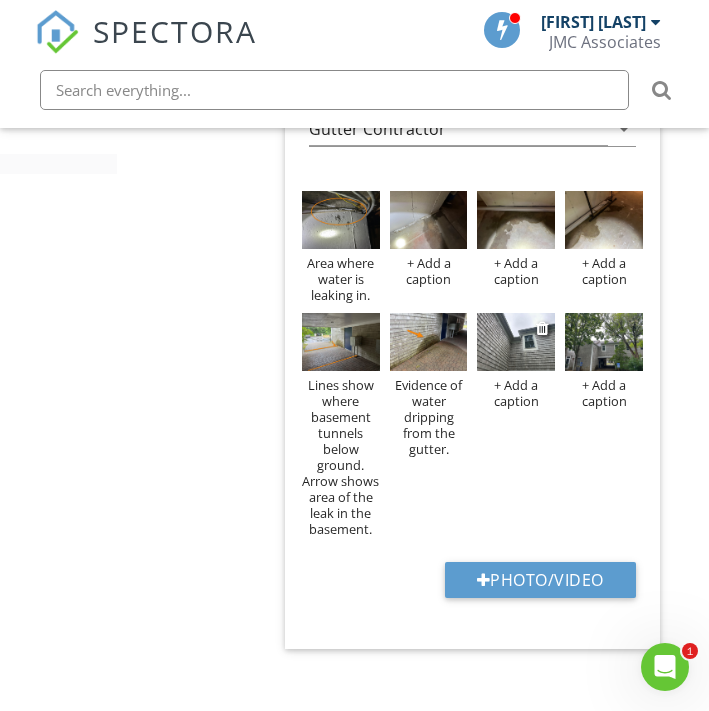 click at bounding box center (516, 342) 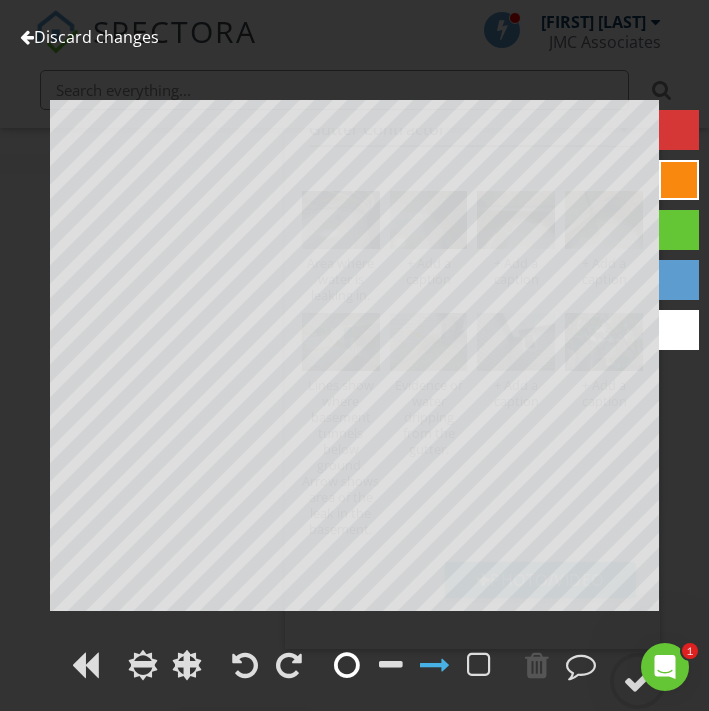 click at bounding box center (347, 665) 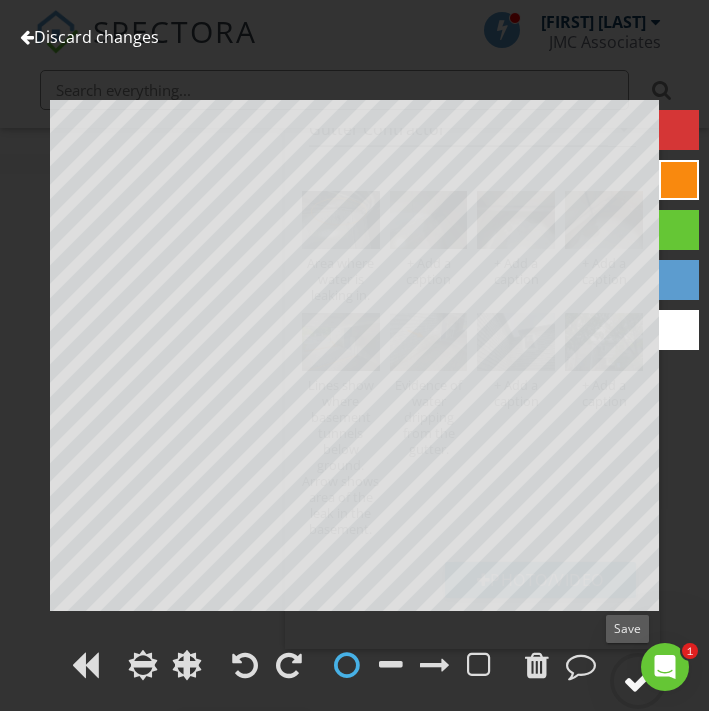 click at bounding box center (638, 681) 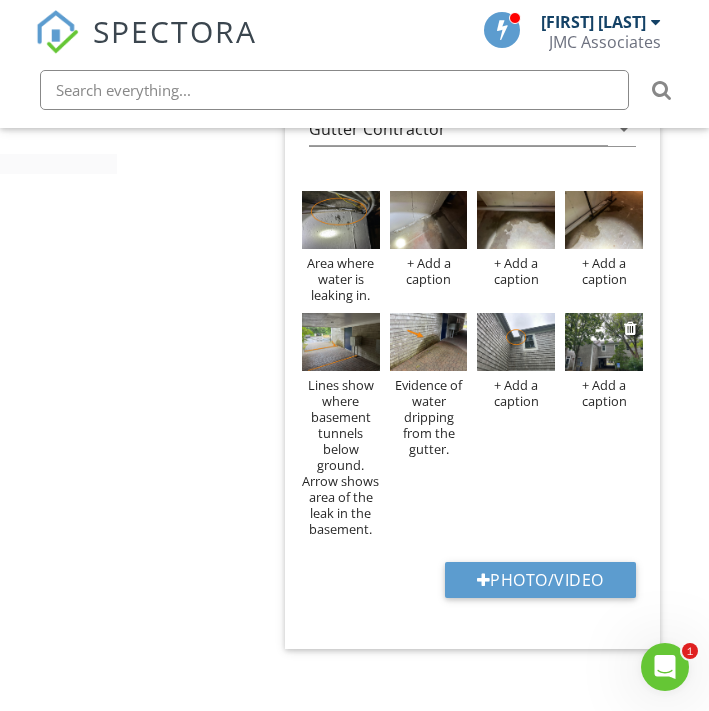 click at bounding box center (604, 342) 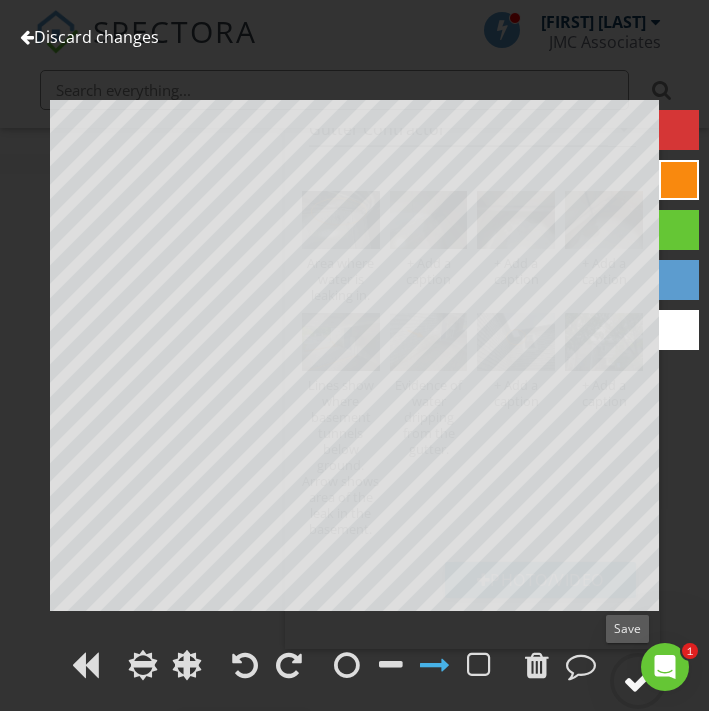 click at bounding box center [638, 681] 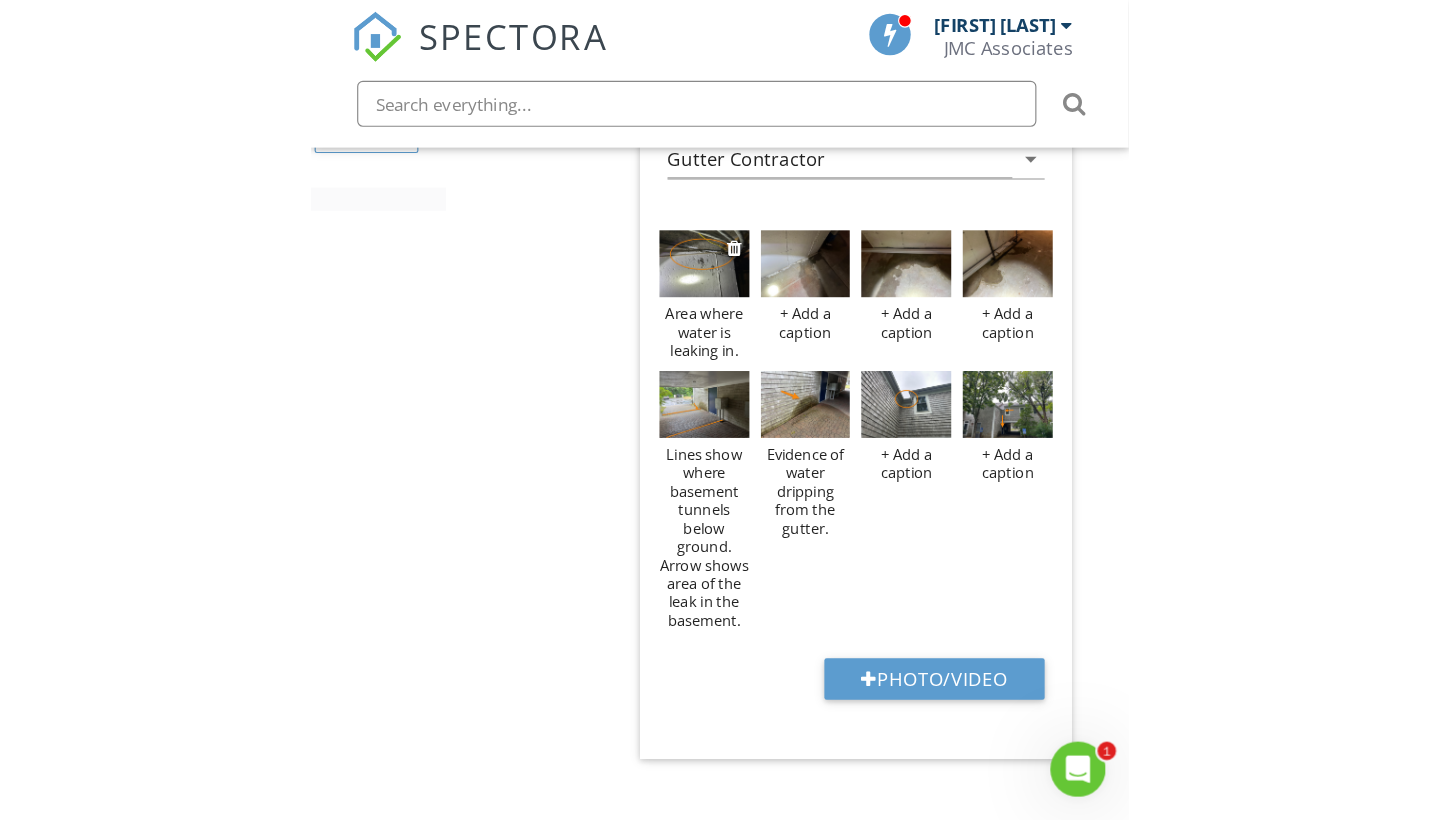 scroll, scrollTop: 1177, scrollLeft: 0, axis: vertical 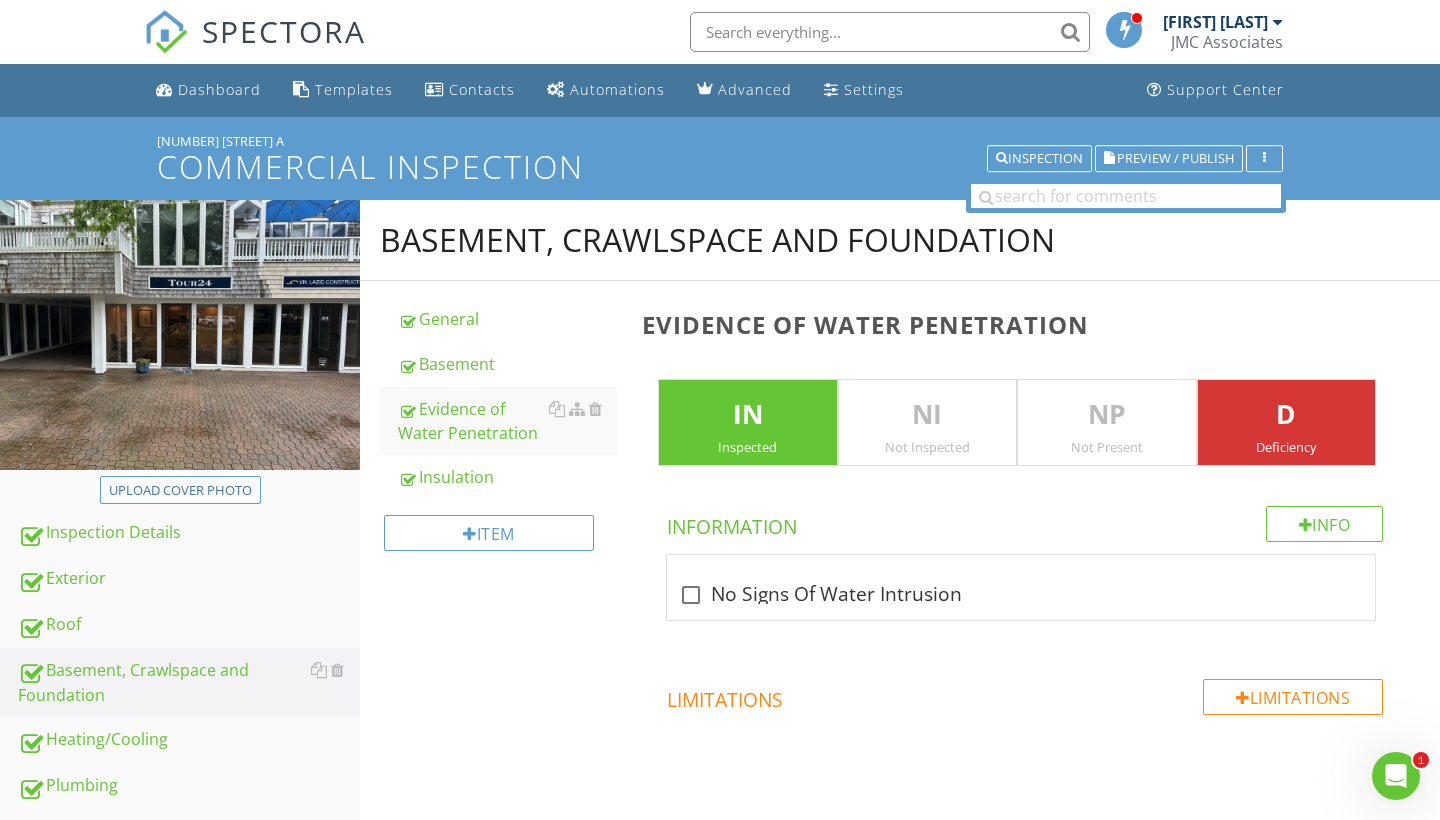 click on "SPECTORA" at bounding box center [284, 31] 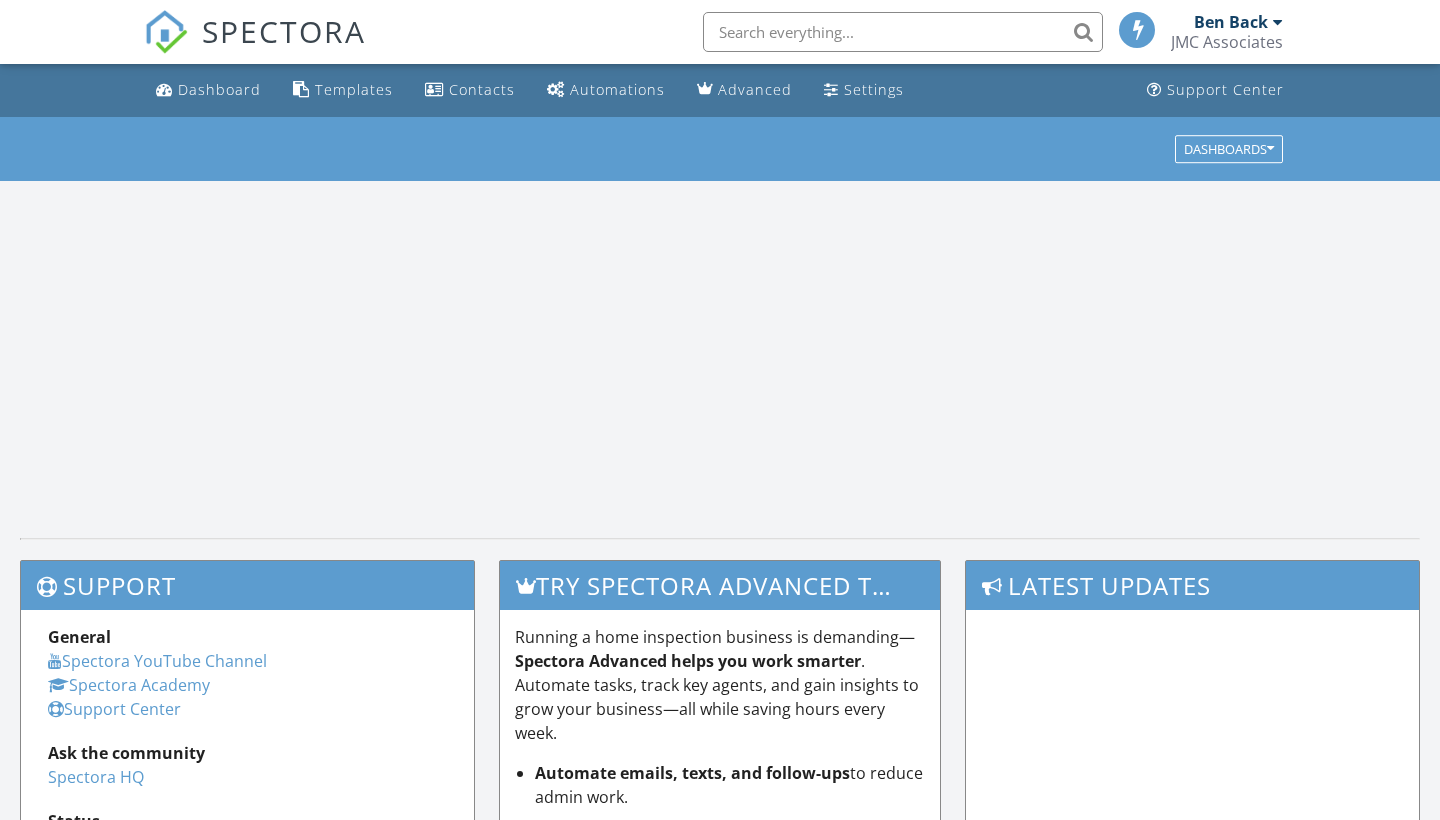 scroll, scrollTop: 0, scrollLeft: 0, axis: both 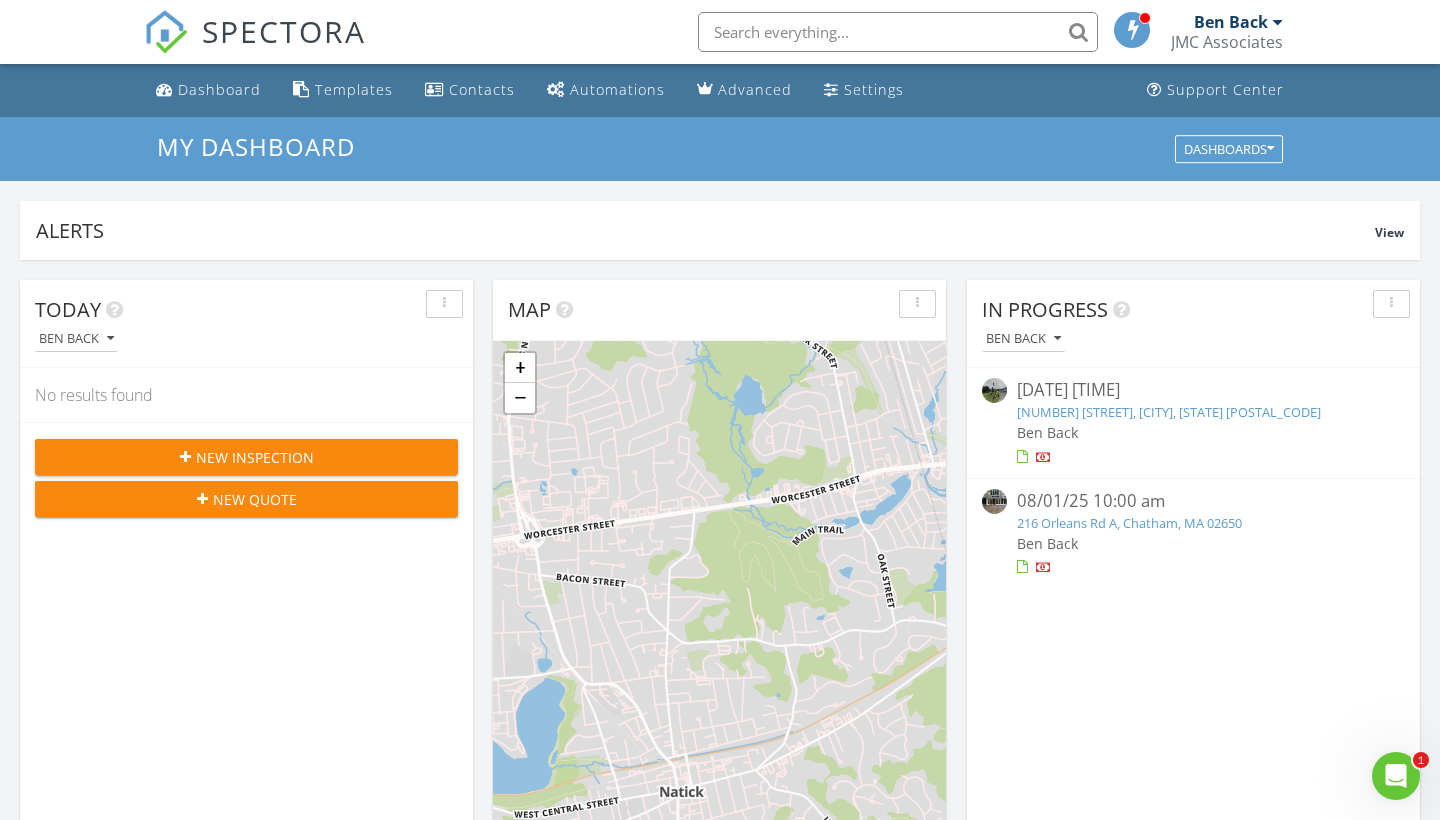 click on "216 Orleans Rd A, Chatham, MA 02650" at bounding box center [1129, 523] 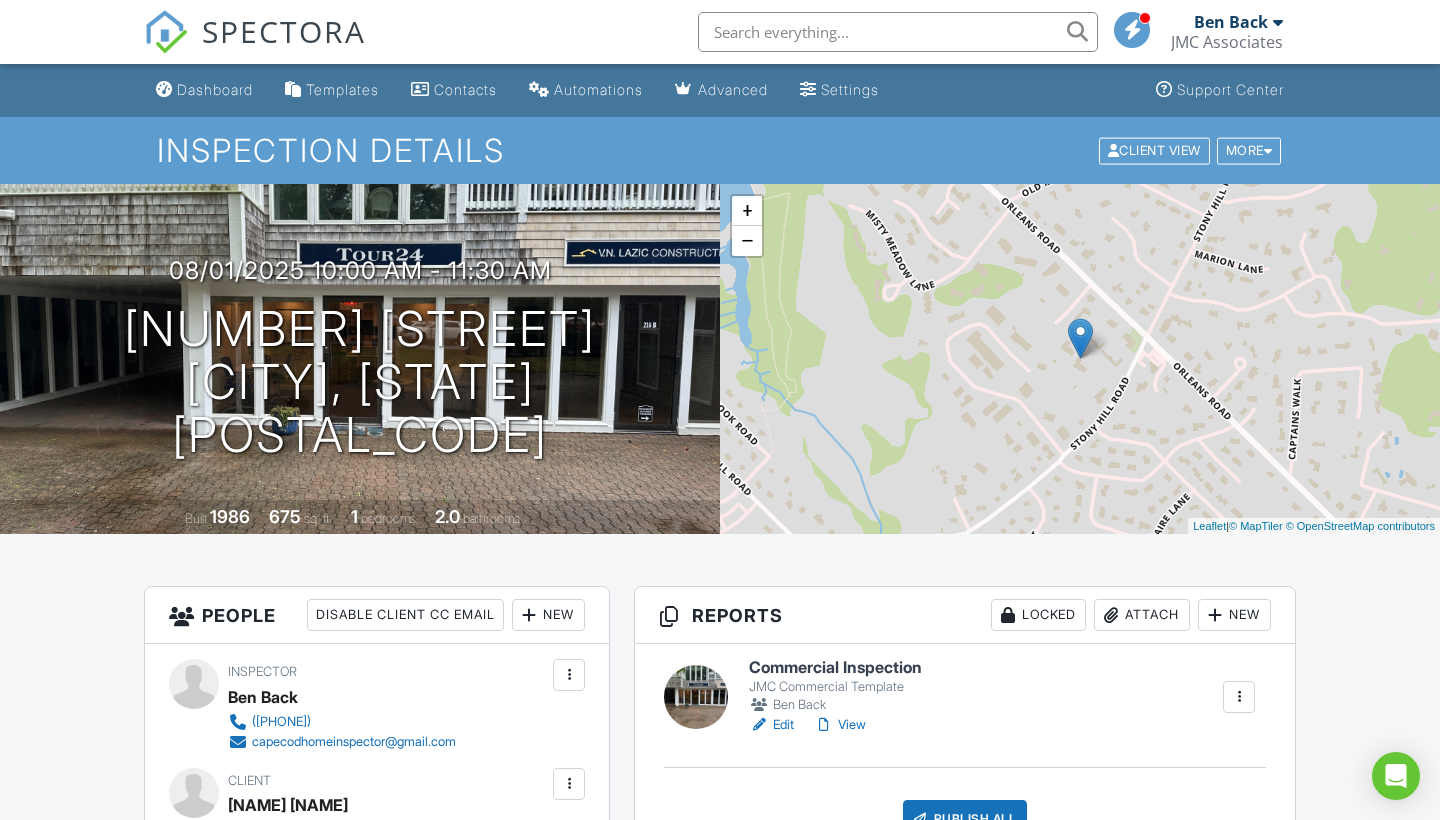 scroll, scrollTop: 407, scrollLeft: 0, axis: vertical 